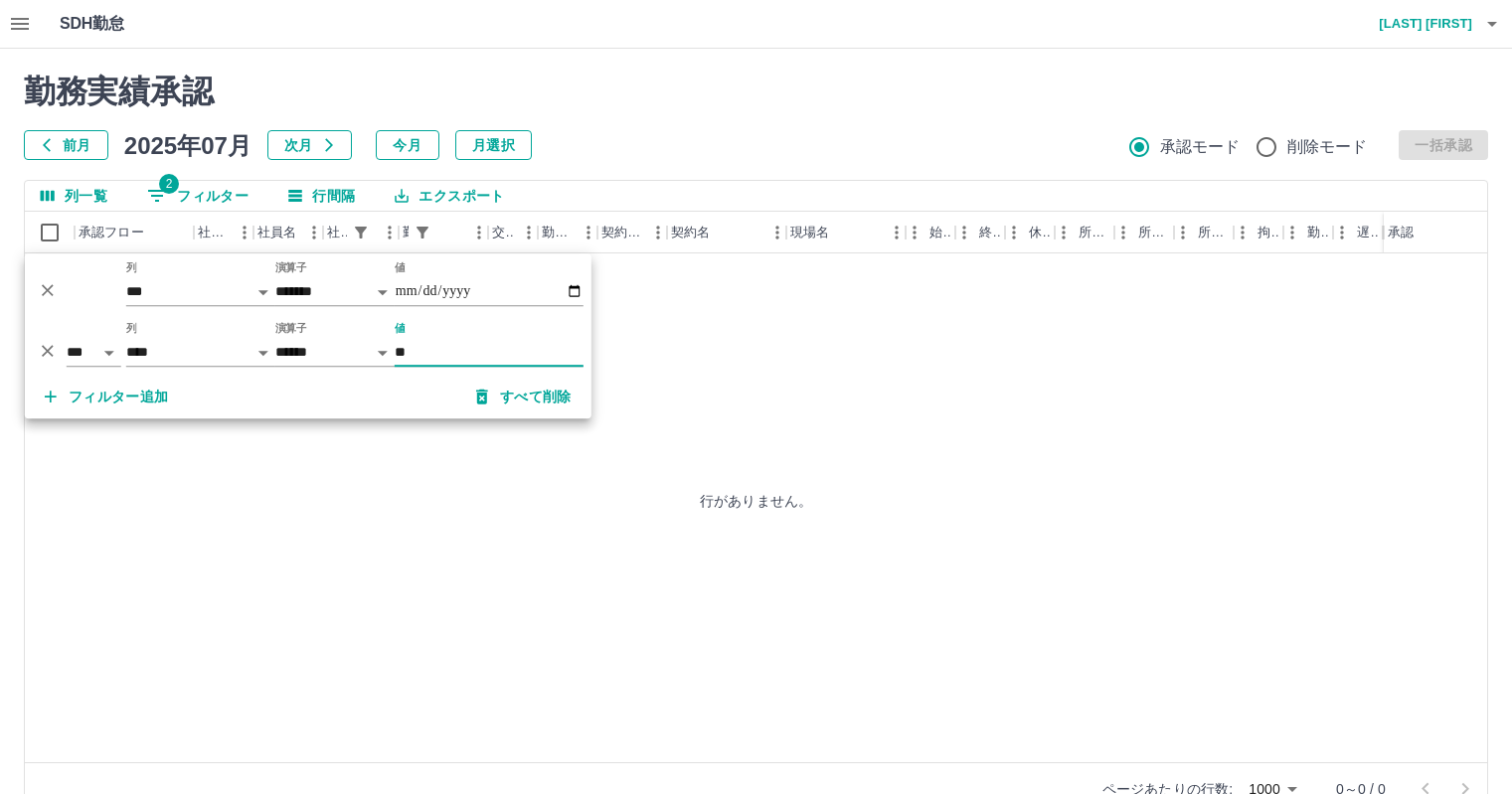 select on "**********" 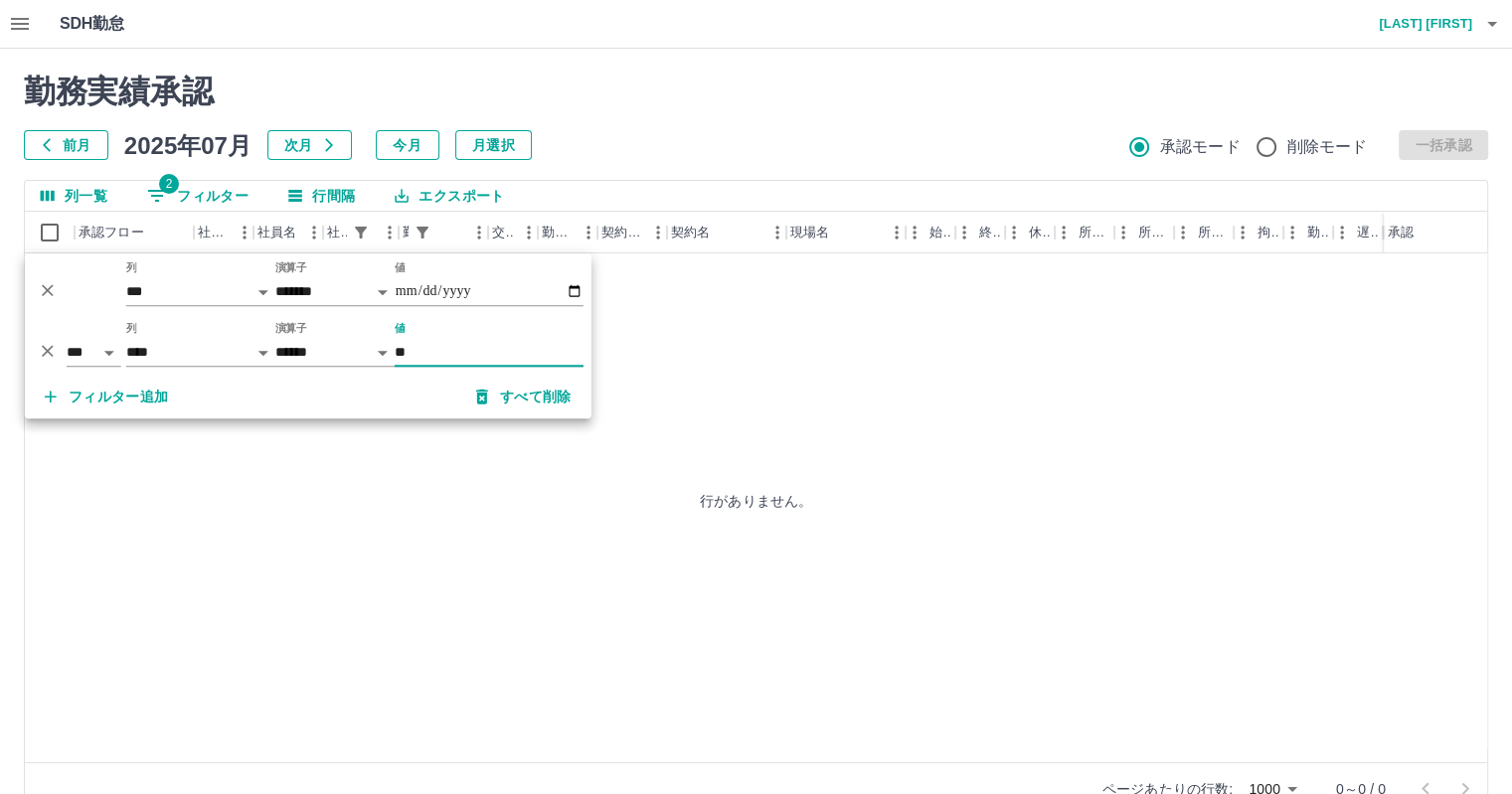 click 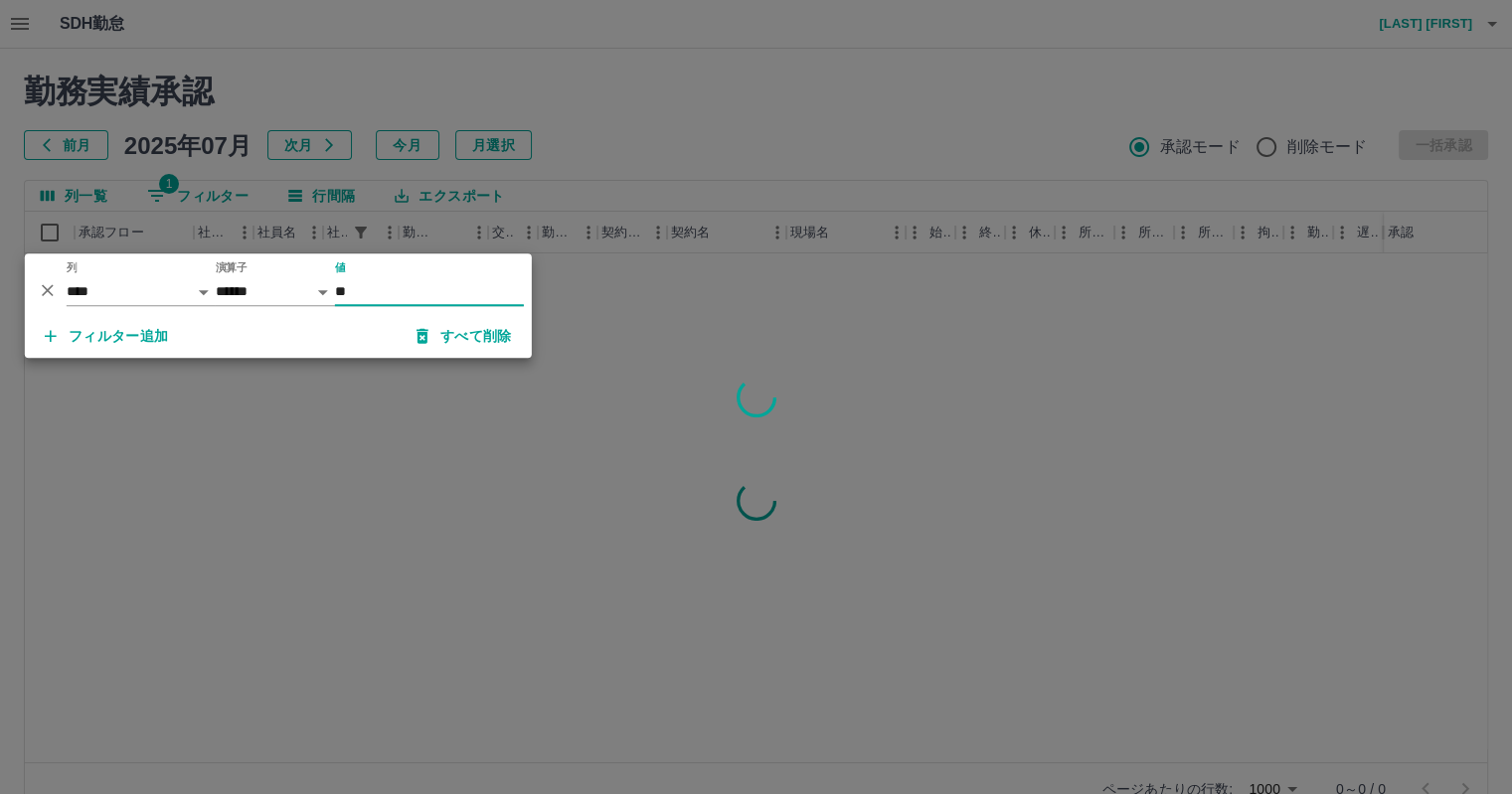 click 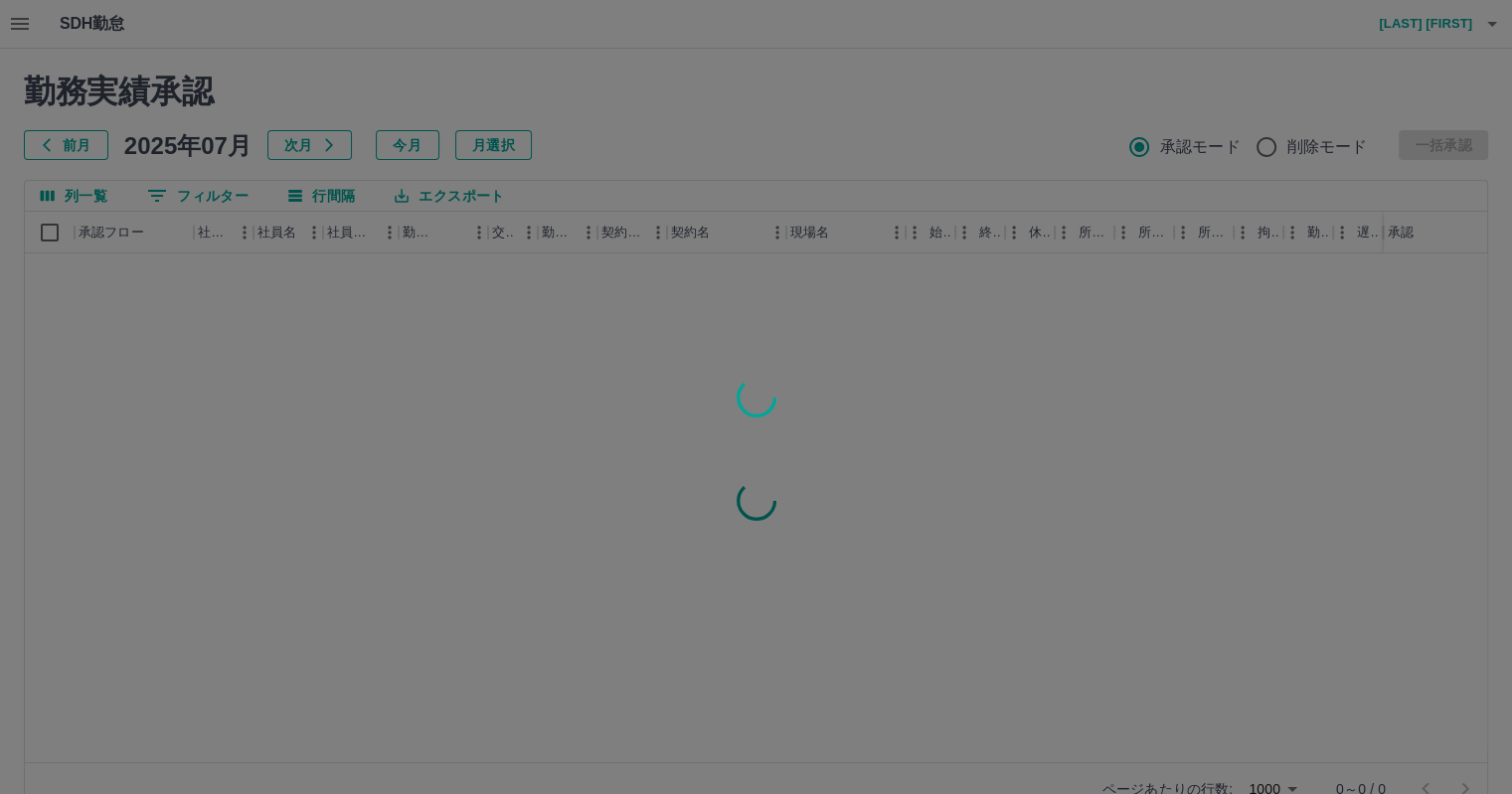 click at bounding box center (756, 397) 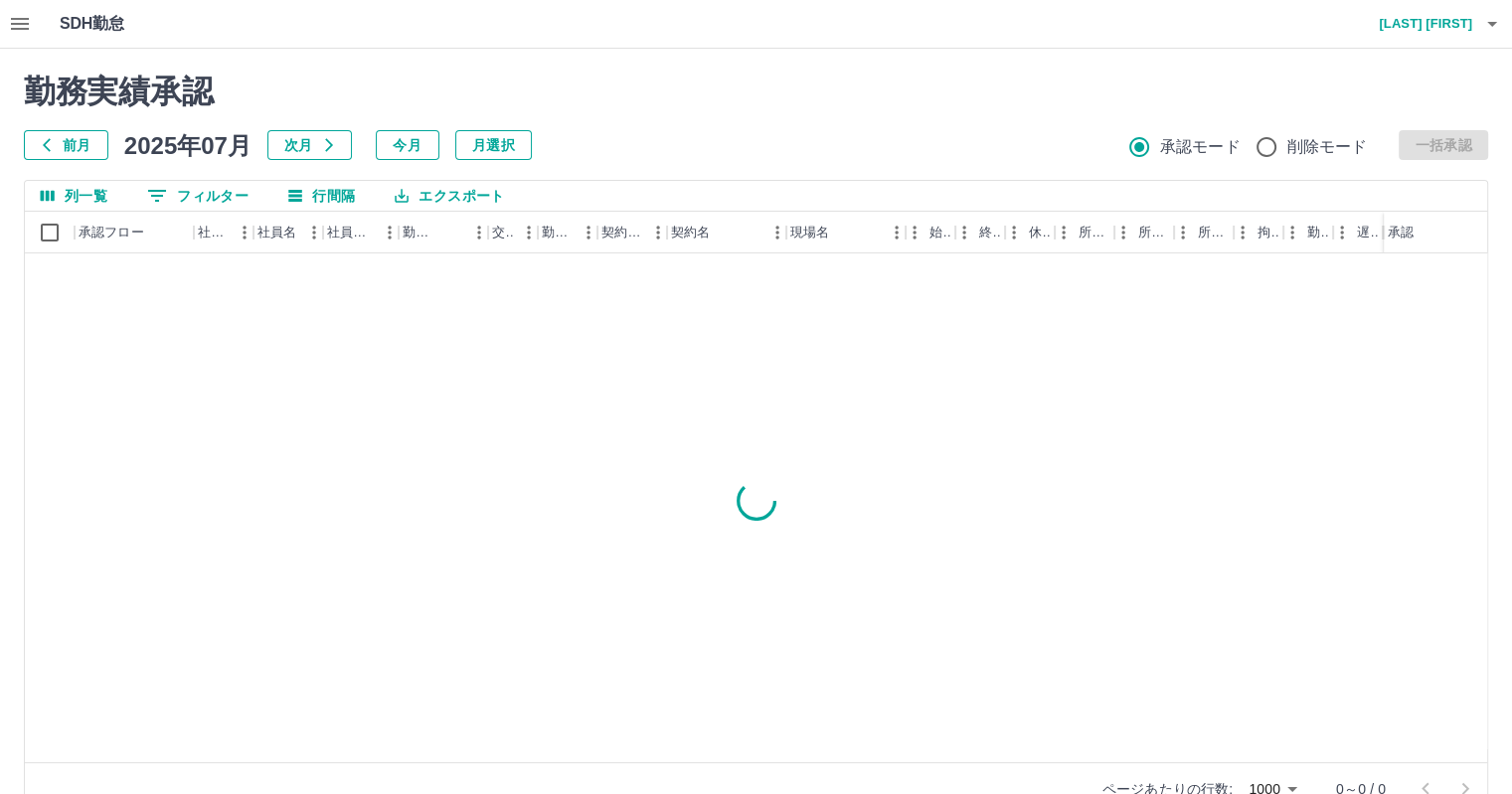 click on "0 フィルター" at bounding box center (198, 196) 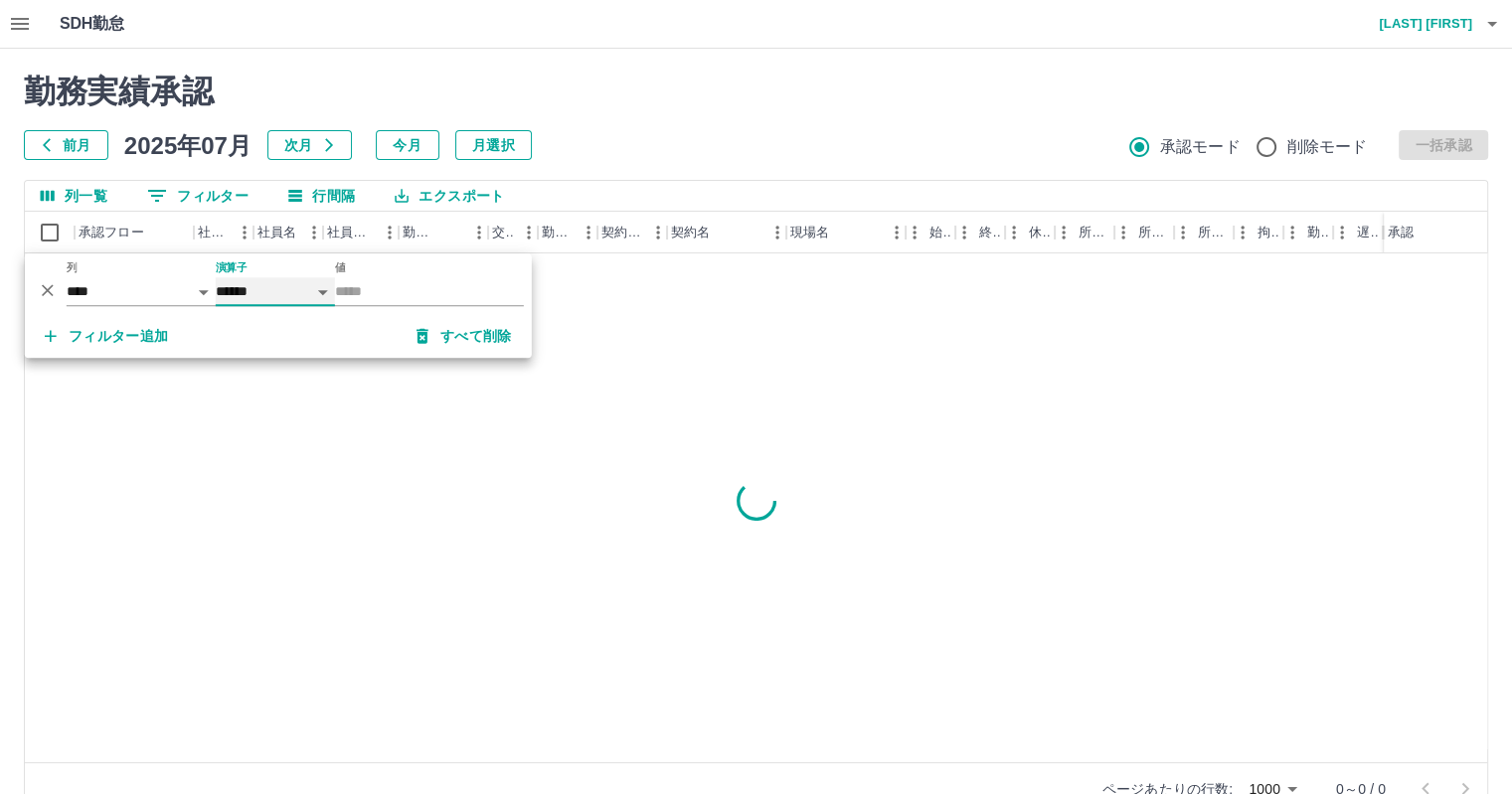 click on "****** *******" at bounding box center [275, 291] 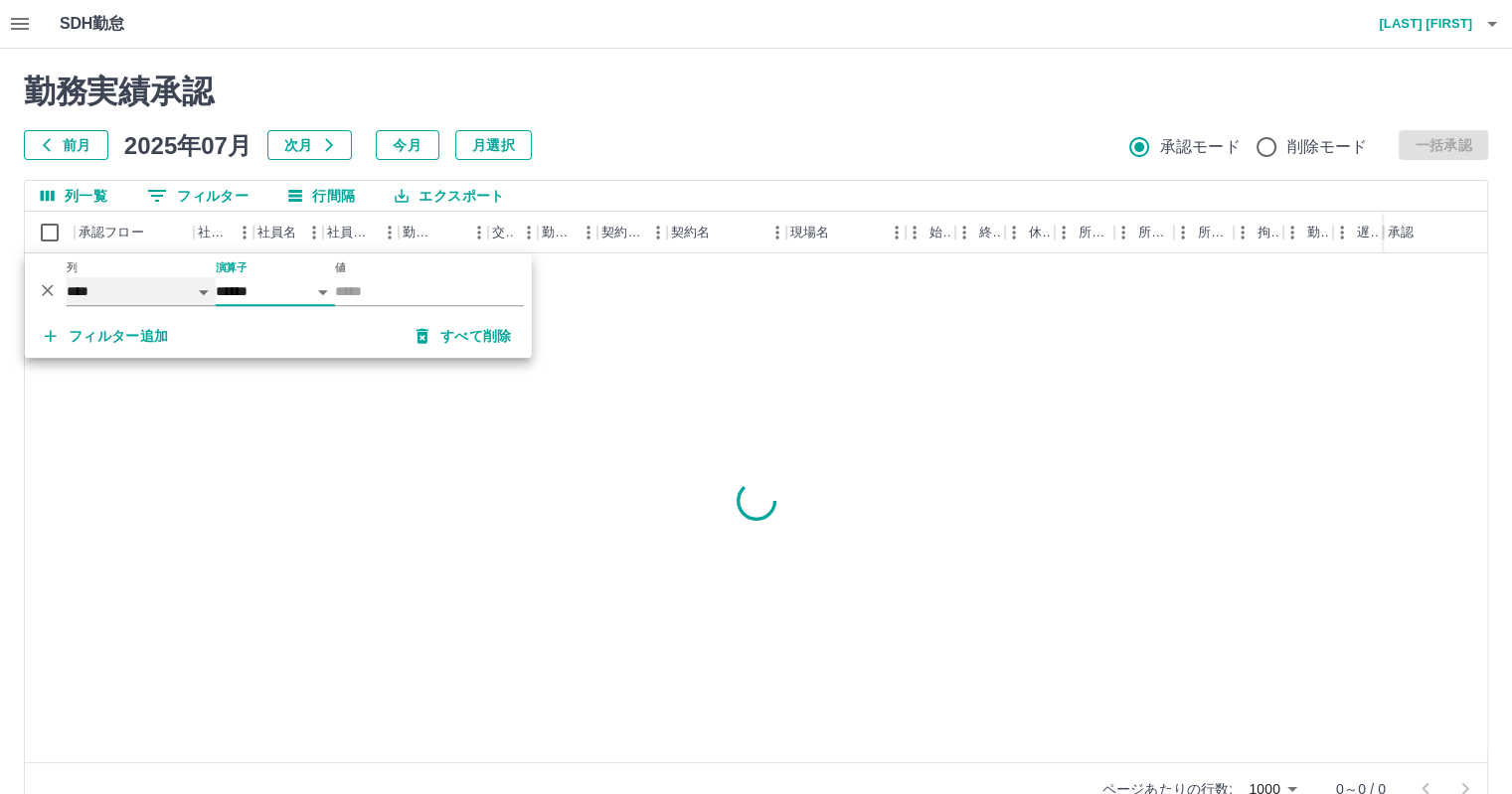 click on "**** *** **** *** *** **** ***** *** *** ** ** ** **** **** **** ** ** *** **** *****" at bounding box center [141, 291] 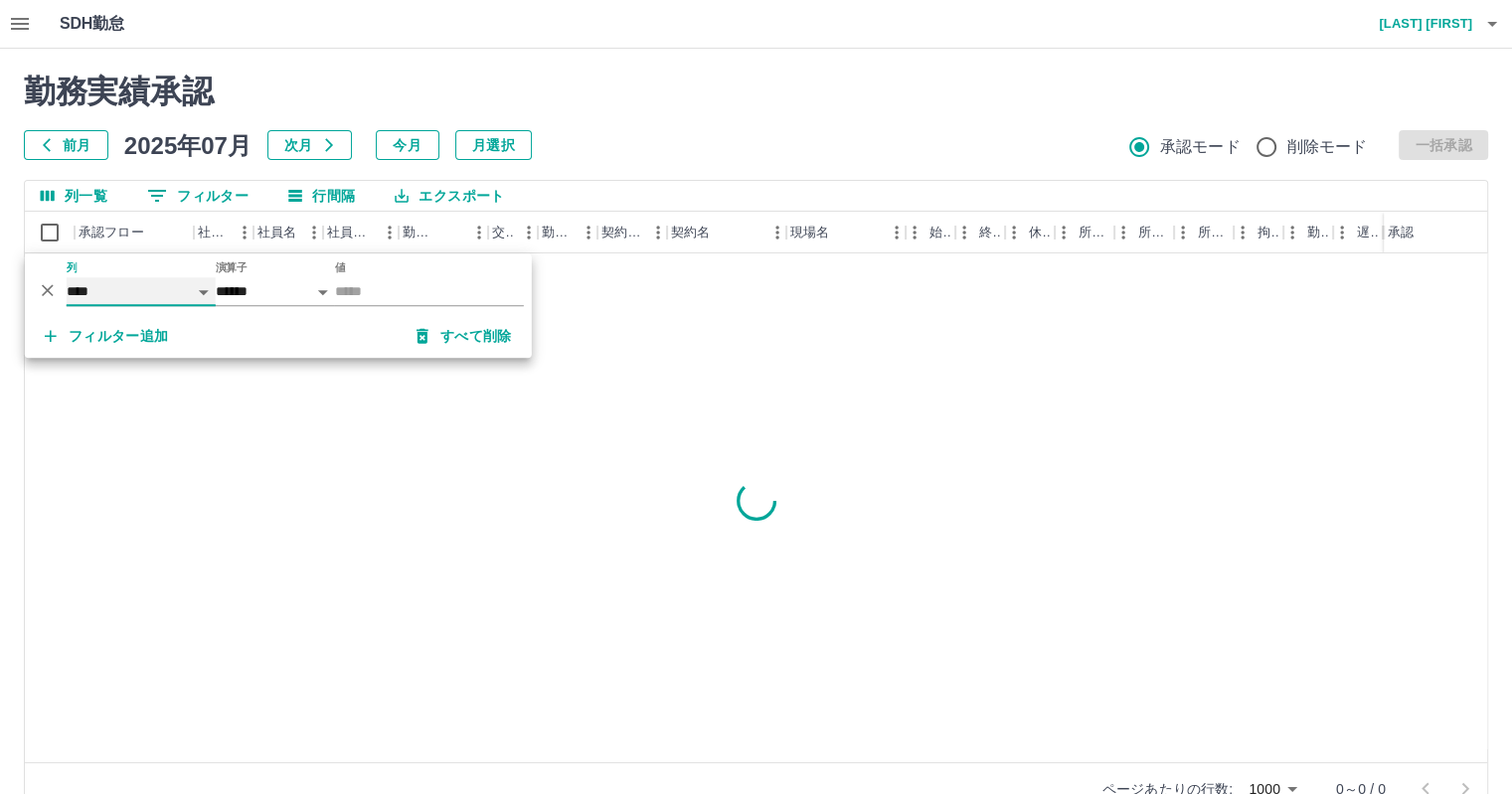 click on "**** *** **** *** *** **** ***** *** *** ** ** ** **** **** **** ** ** *** **** *****" at bounding box center (141, 291) 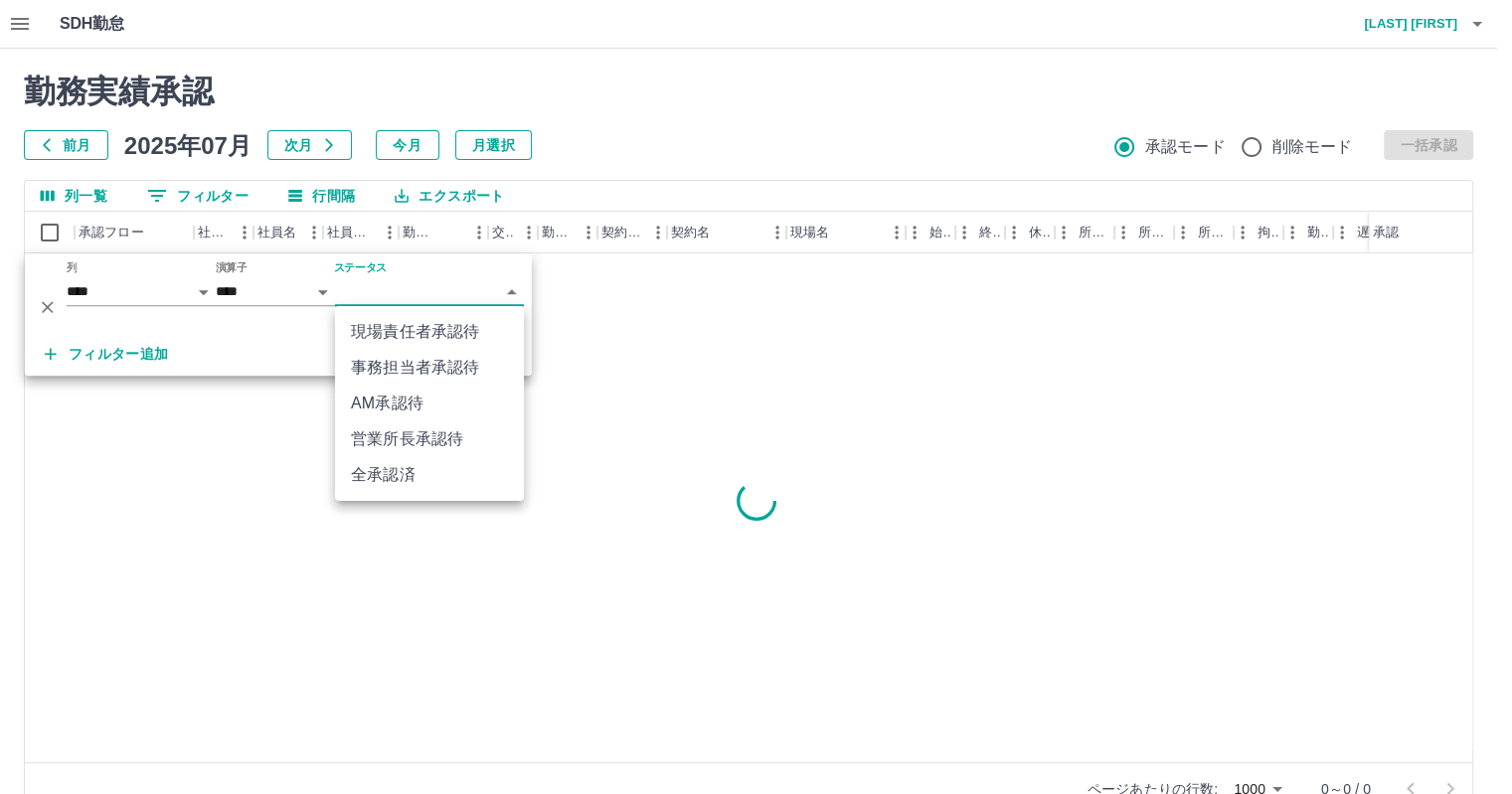 click on "SDH勤怠 田村　美幸 勤務実績承認 前月 2025年07月 次月 今月 月選択 承認モード 削除モード 一括承認 列一覧 0 フィルター 行間隔 エクスポート 承認フロー 社員番号 社員名 社員区分 勤務日 交通費 勤務区分 契約コード 契約名 現場名 始業 終業 休憩 所定開始 所定終業 所定休憩 拘束 勤務 遅刻等 コメント ステータス 承認 ページあたりの行数: 1000 **** 0～0 / 0 SDH勤怠 *** ** 列 **** *** **** *** *** **** ***** *** *** ** ** ** **** **** **** ** ** *** **** ***** 演算子 **** ****** ステータス ​ ********* フィルター追加 すべて削除 現場責任者承認待 事務担当者承認待 AM承認待 営業所長承認待 全承認済" at bounding box center [756, 419] 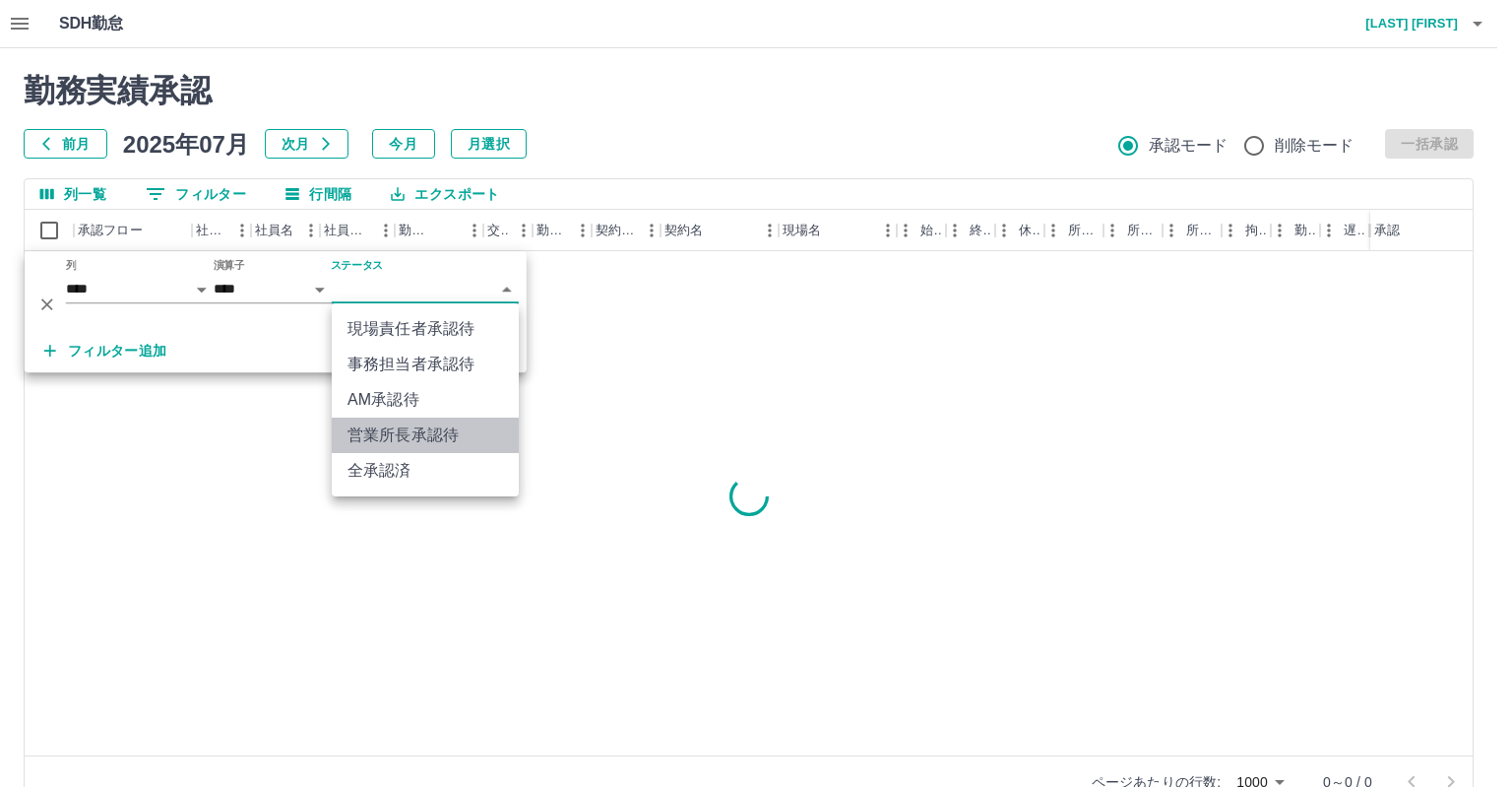 click on "営業所長承認待" at bounding box center (425, 435) 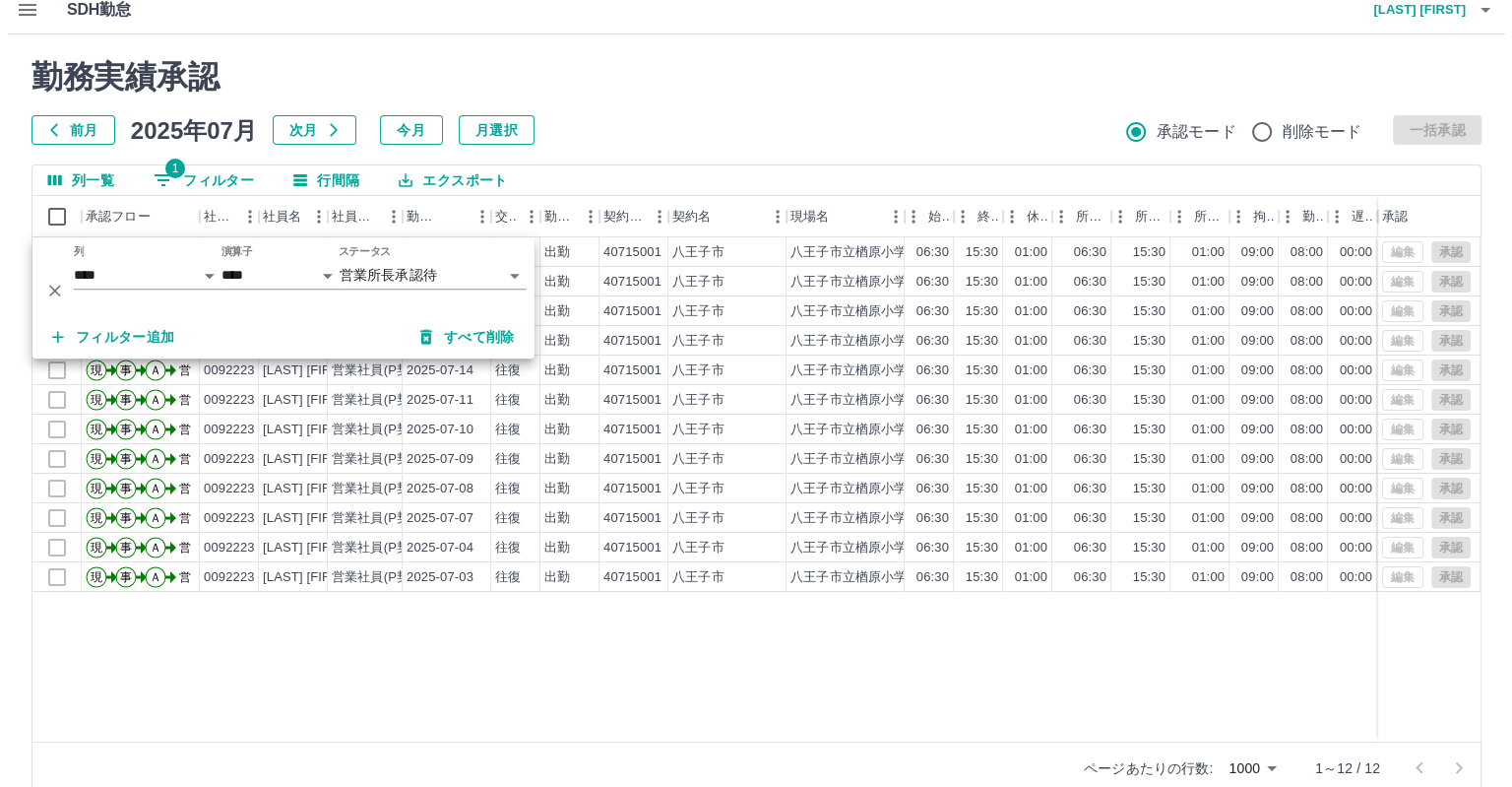 scroll, scrollTop: 0, scrollLeft: 0, axis: both 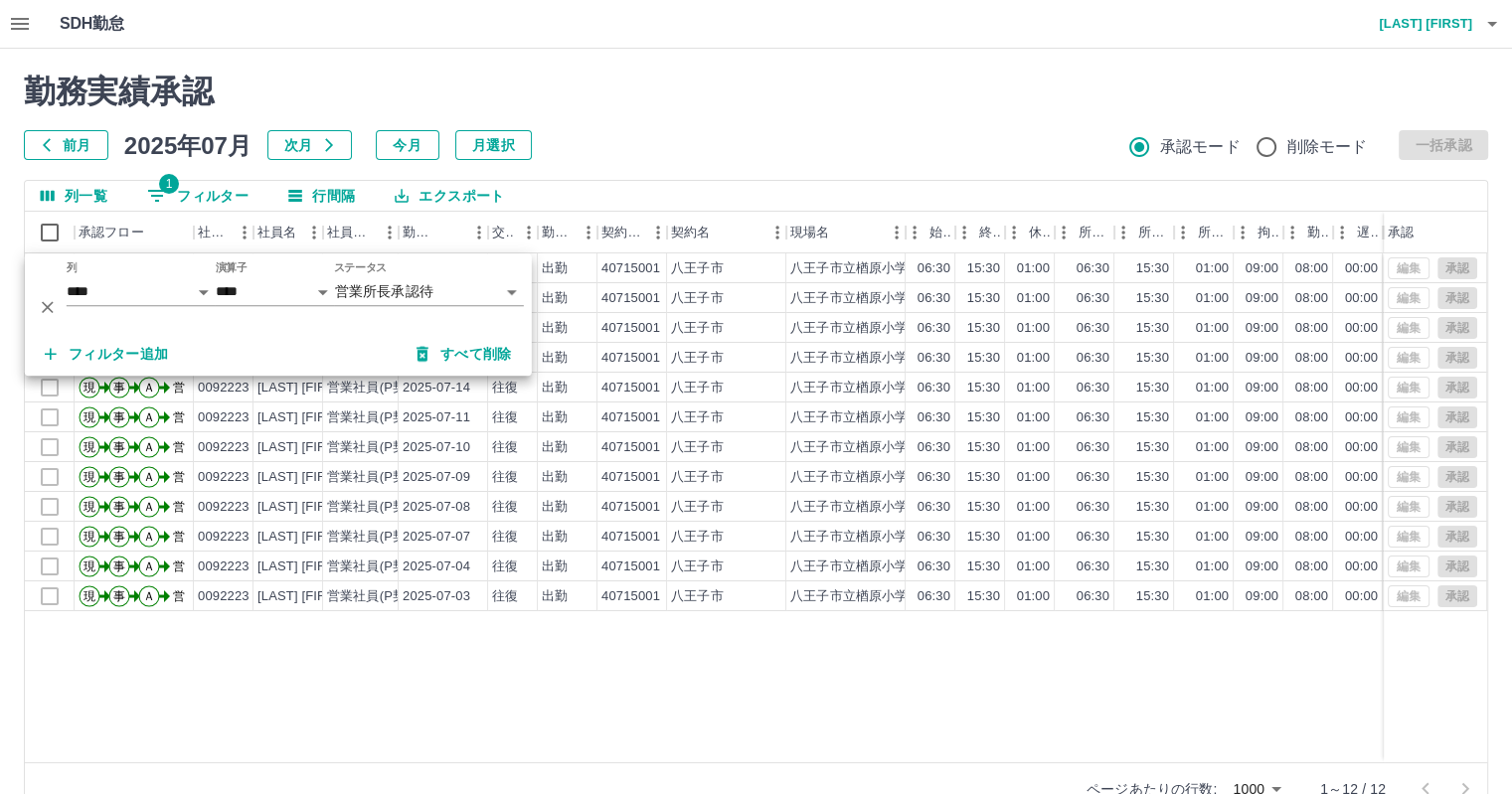 click on "田村　美幸" at bounding box center [1413, 24] 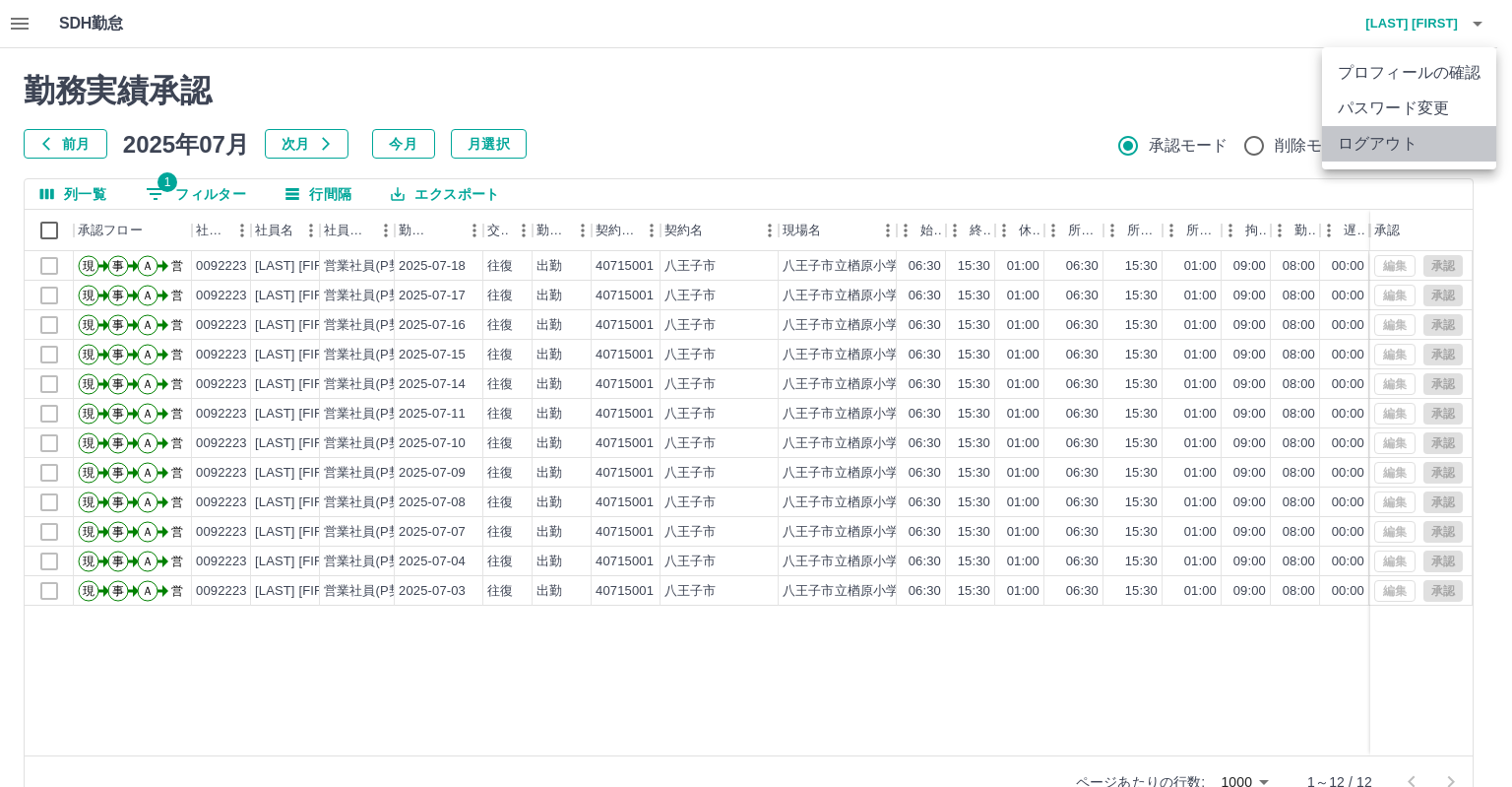 click on "ログアウト" at bounding box center [1409, 144] 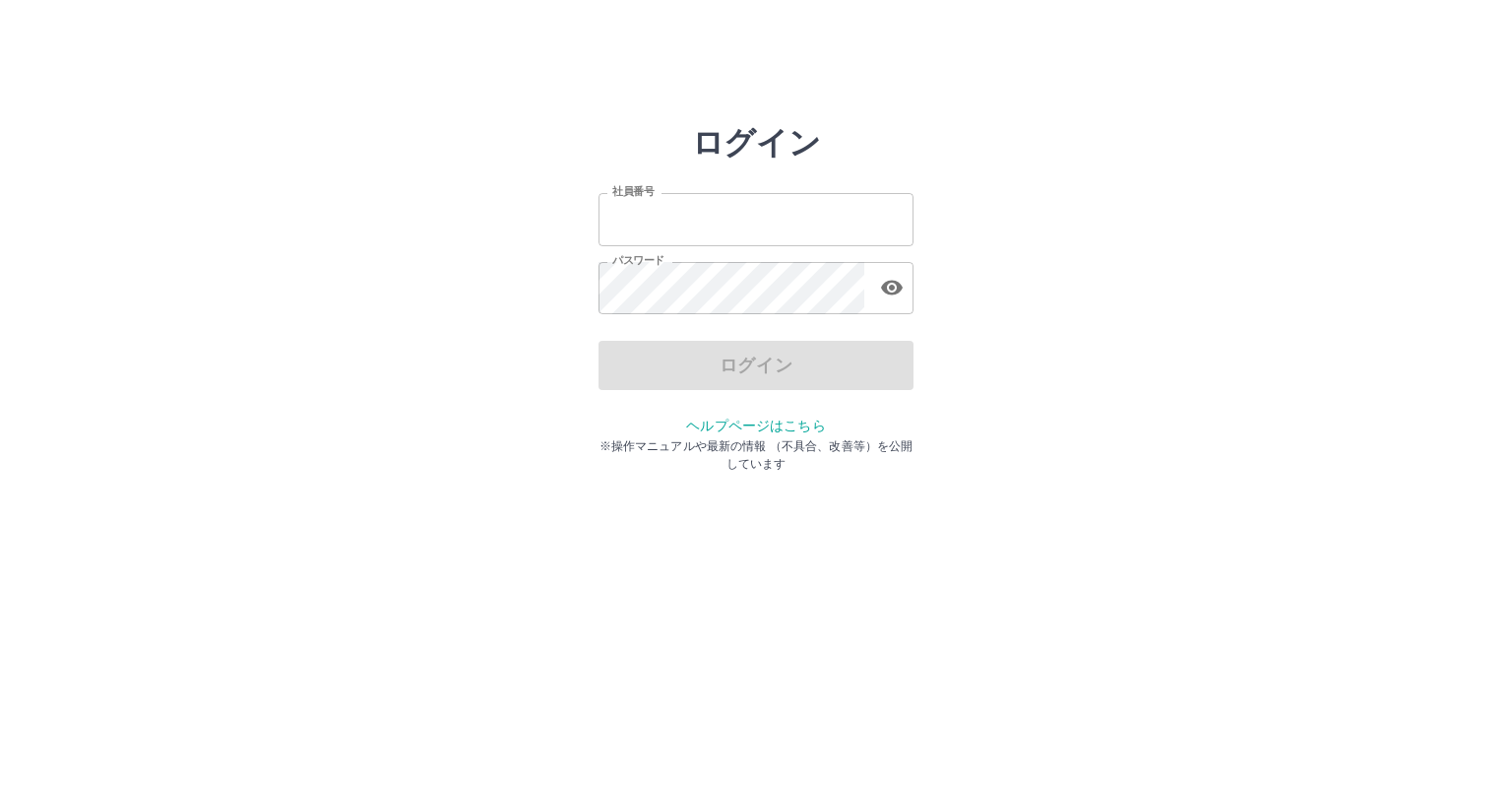 scroll, scrollTop: 0, scrollLeft: 0, axis: both 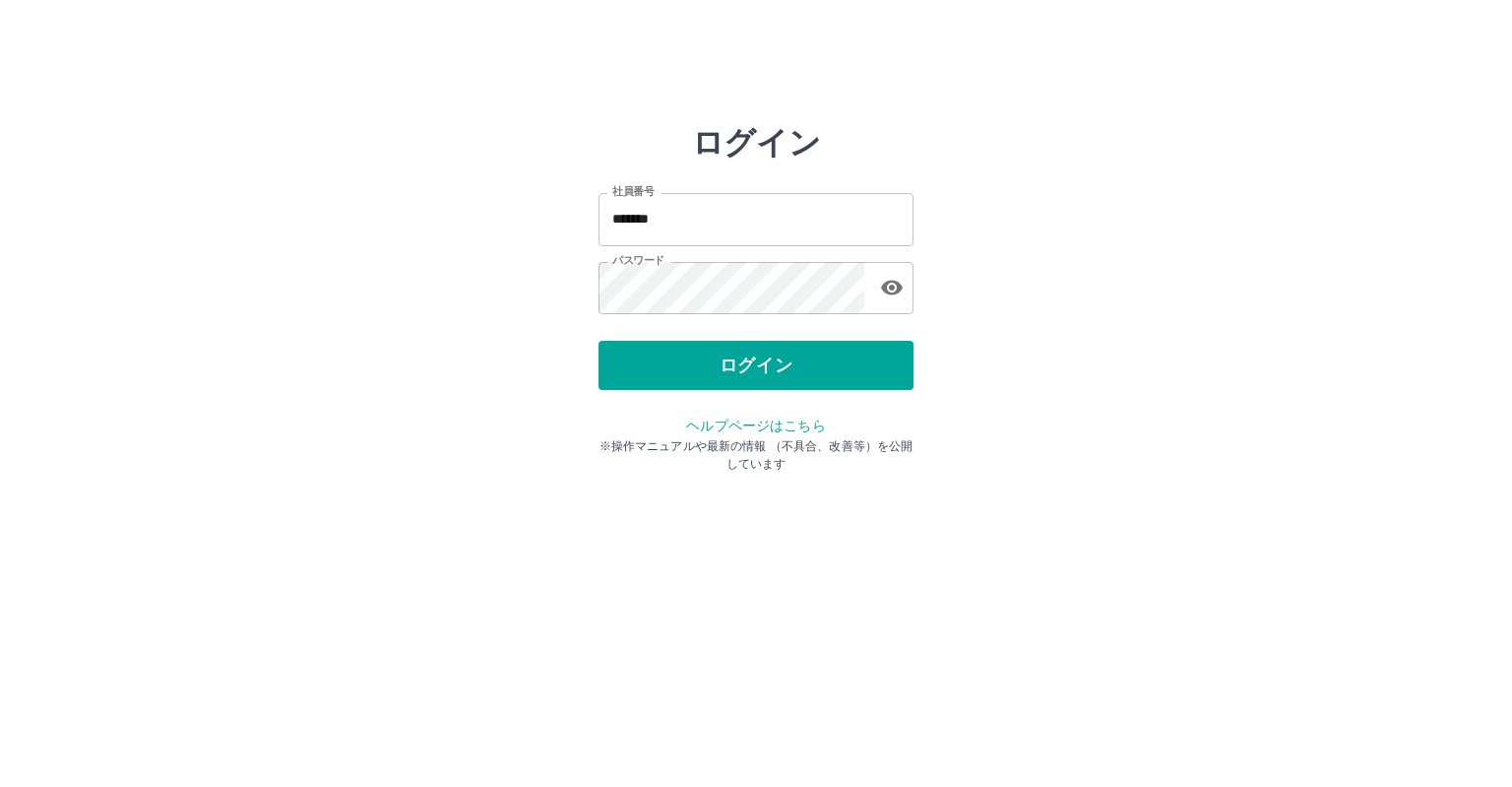 click on "ログイン" at bounding box center (756, 365) 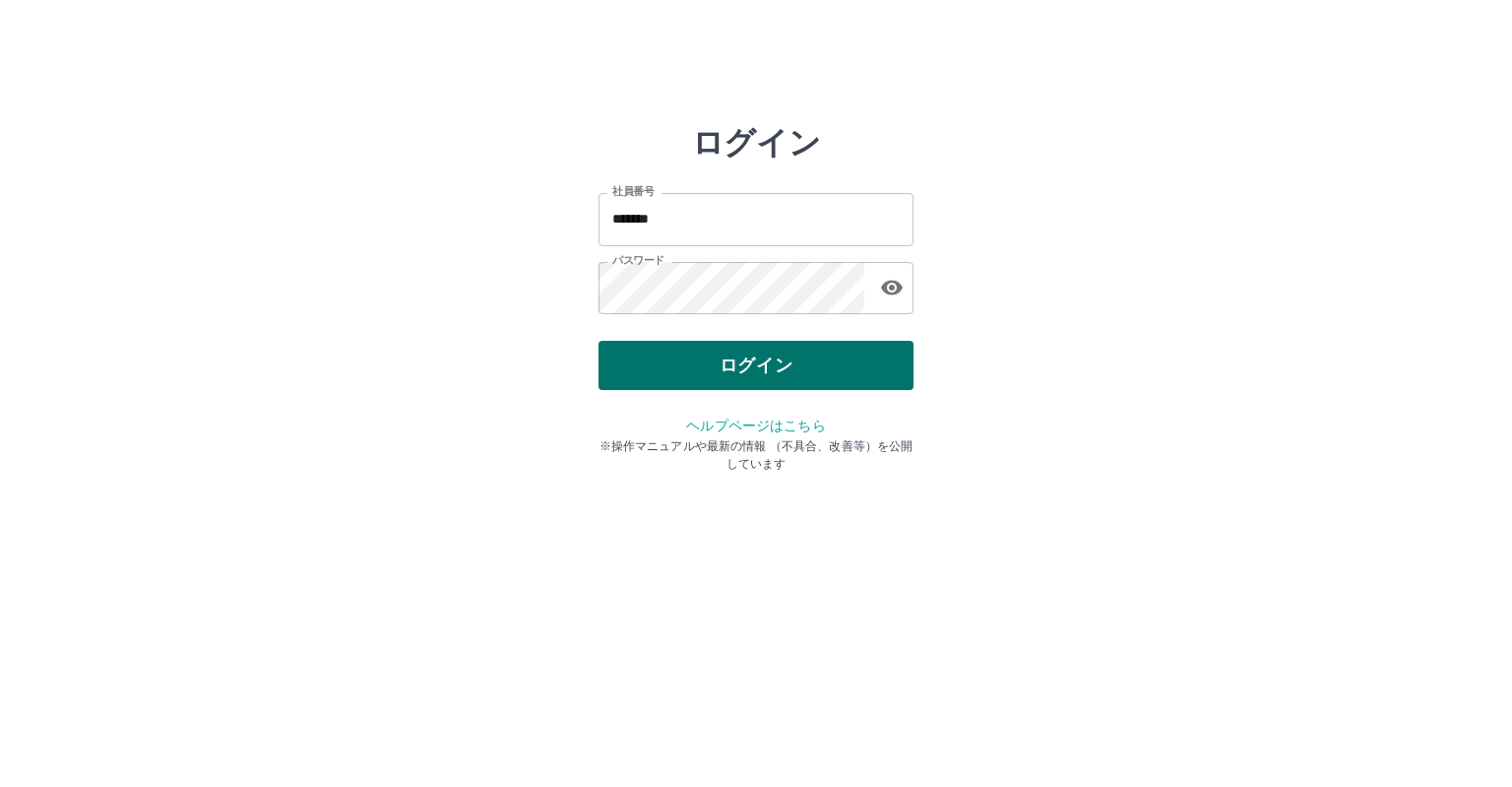 click on "ログイン" at bounding box center (756, 365) 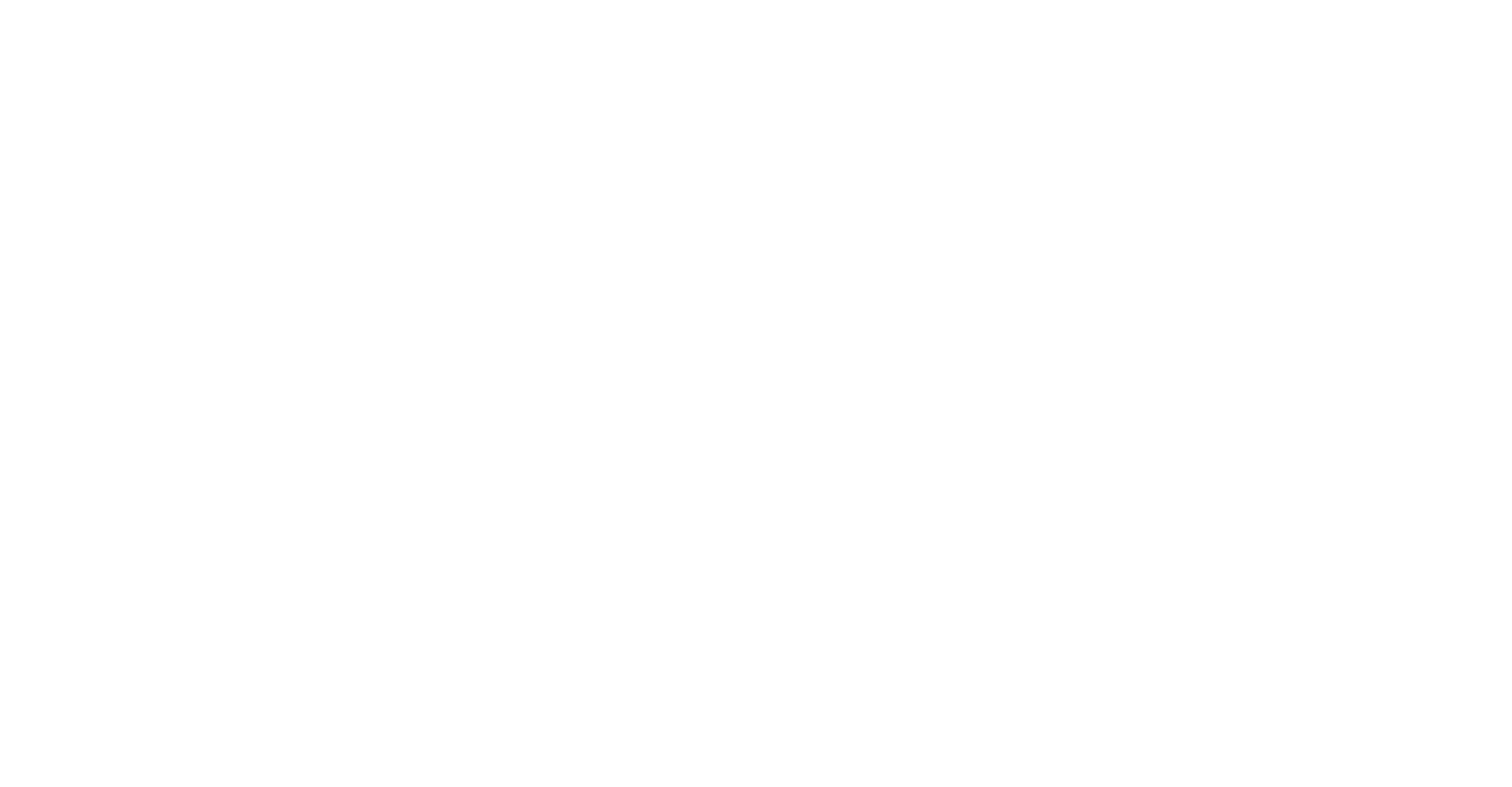 scroll, scrollTop: 0, scrollLeft: 0, axis: both 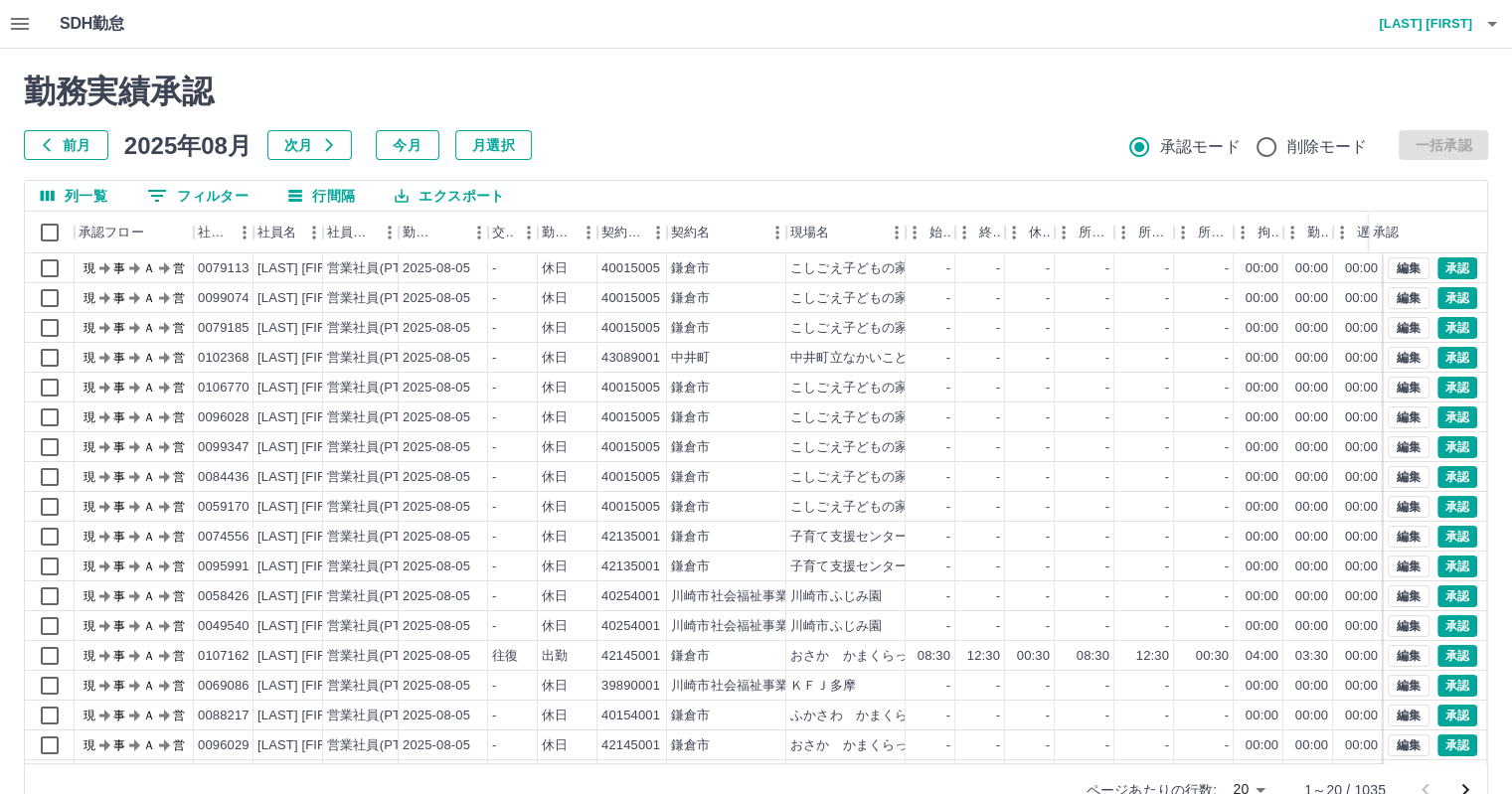 click on "勤務実績承認 前月 2025年08月 次月 今月 月選択 承認モード 削除モード 一括承認" at bounding box center (756, 116) 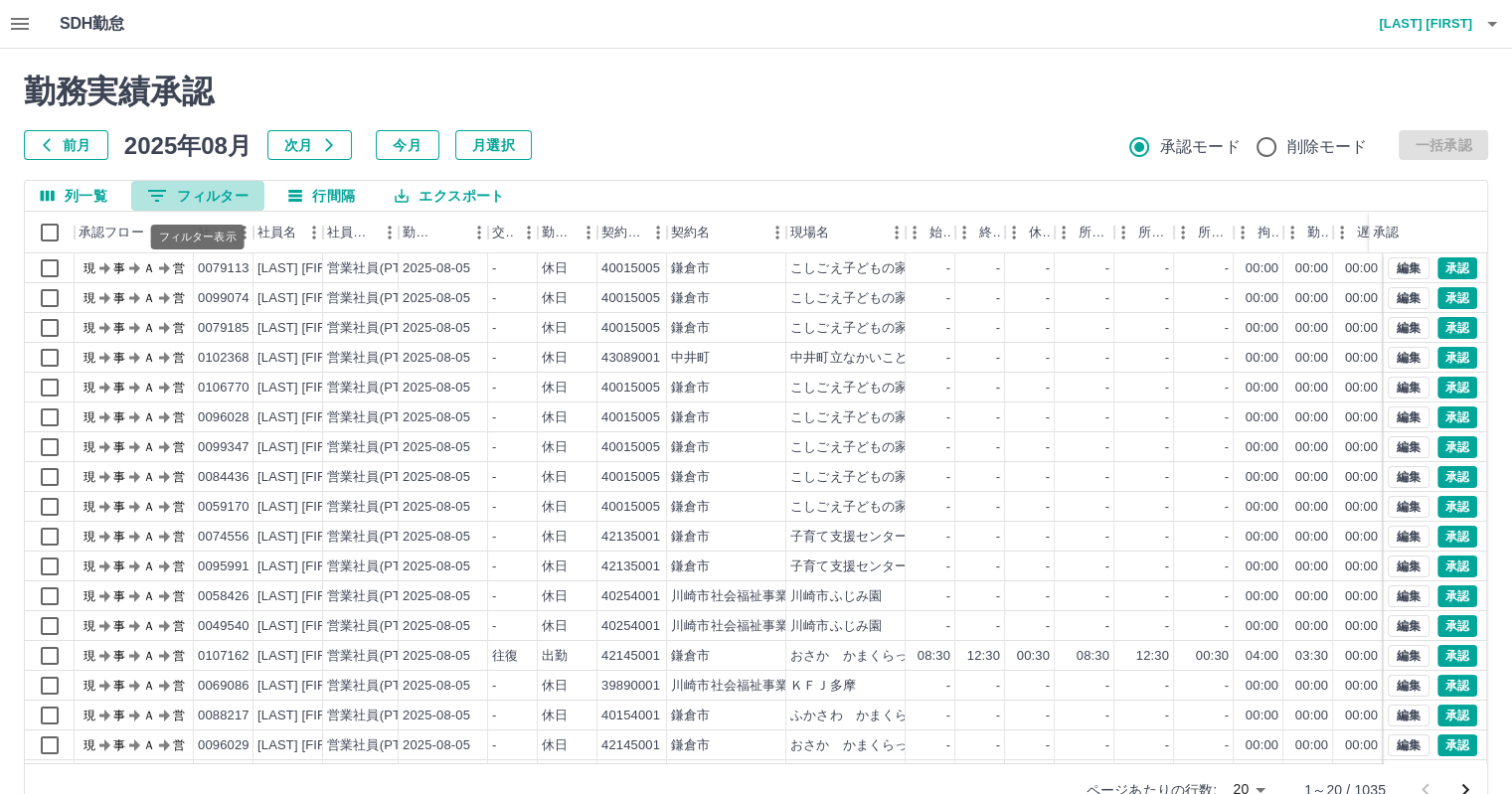 click 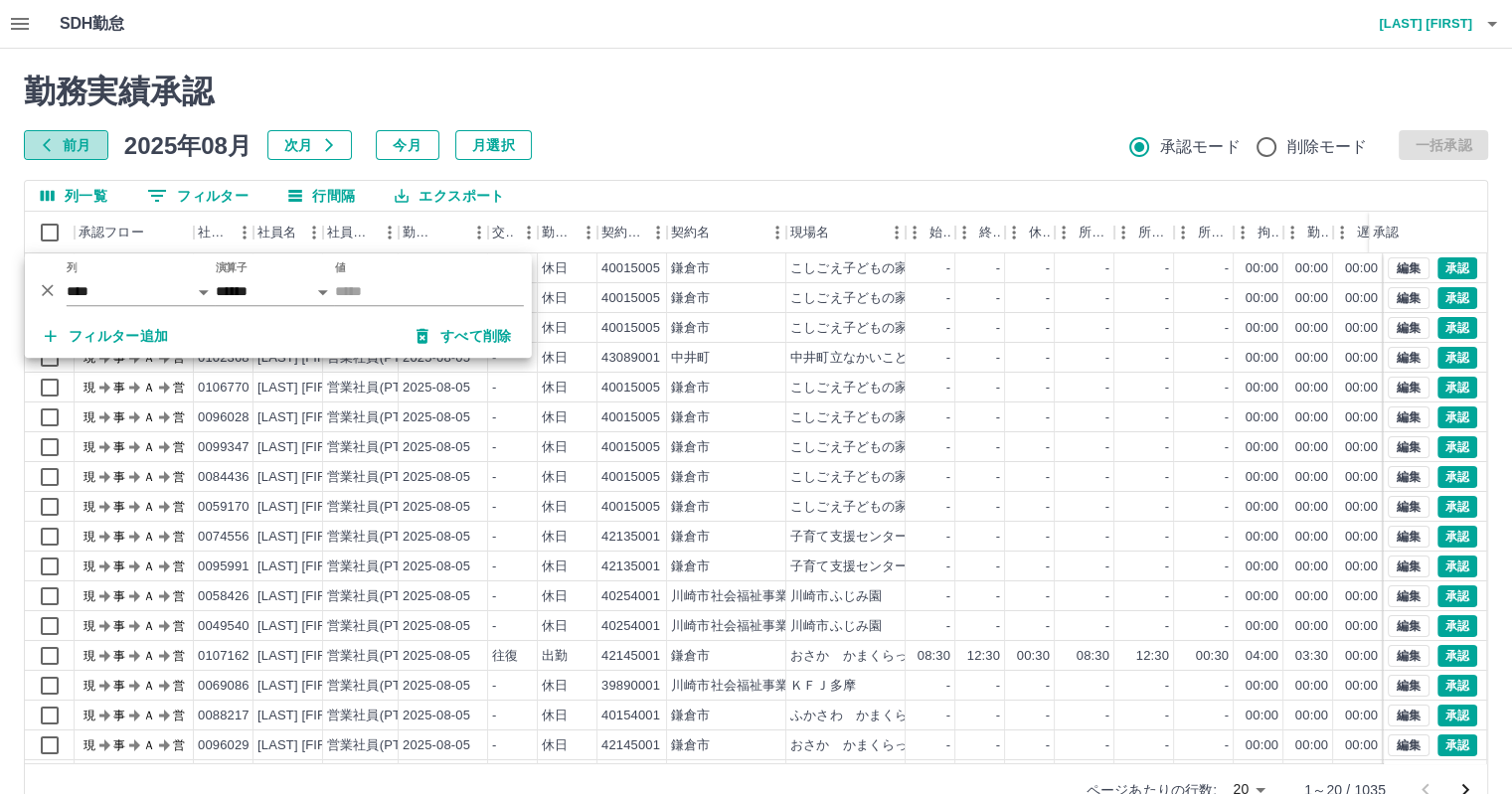 click on "前月" at bounding box center (66, 145) 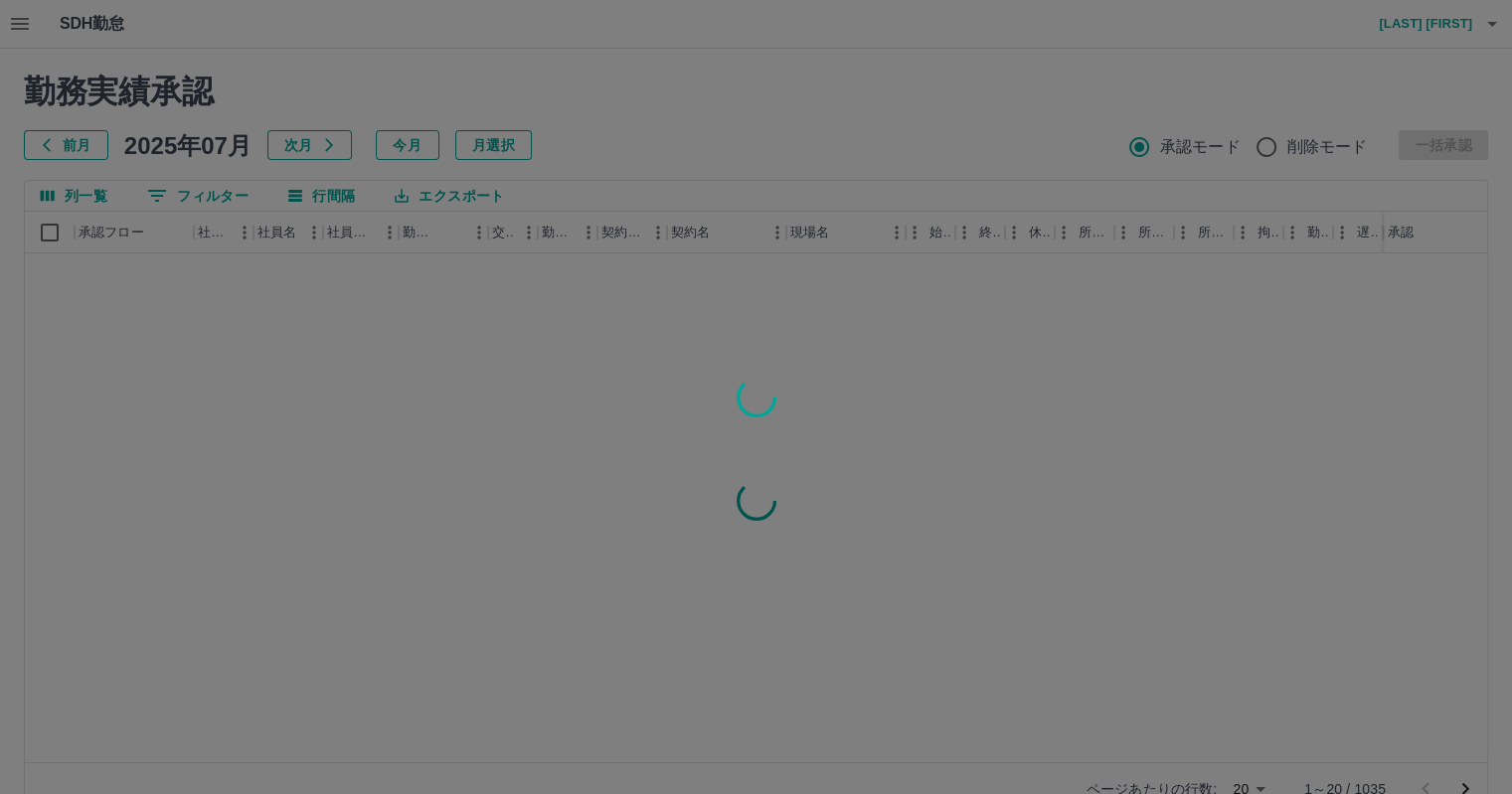click at bounding box center [756, 397] 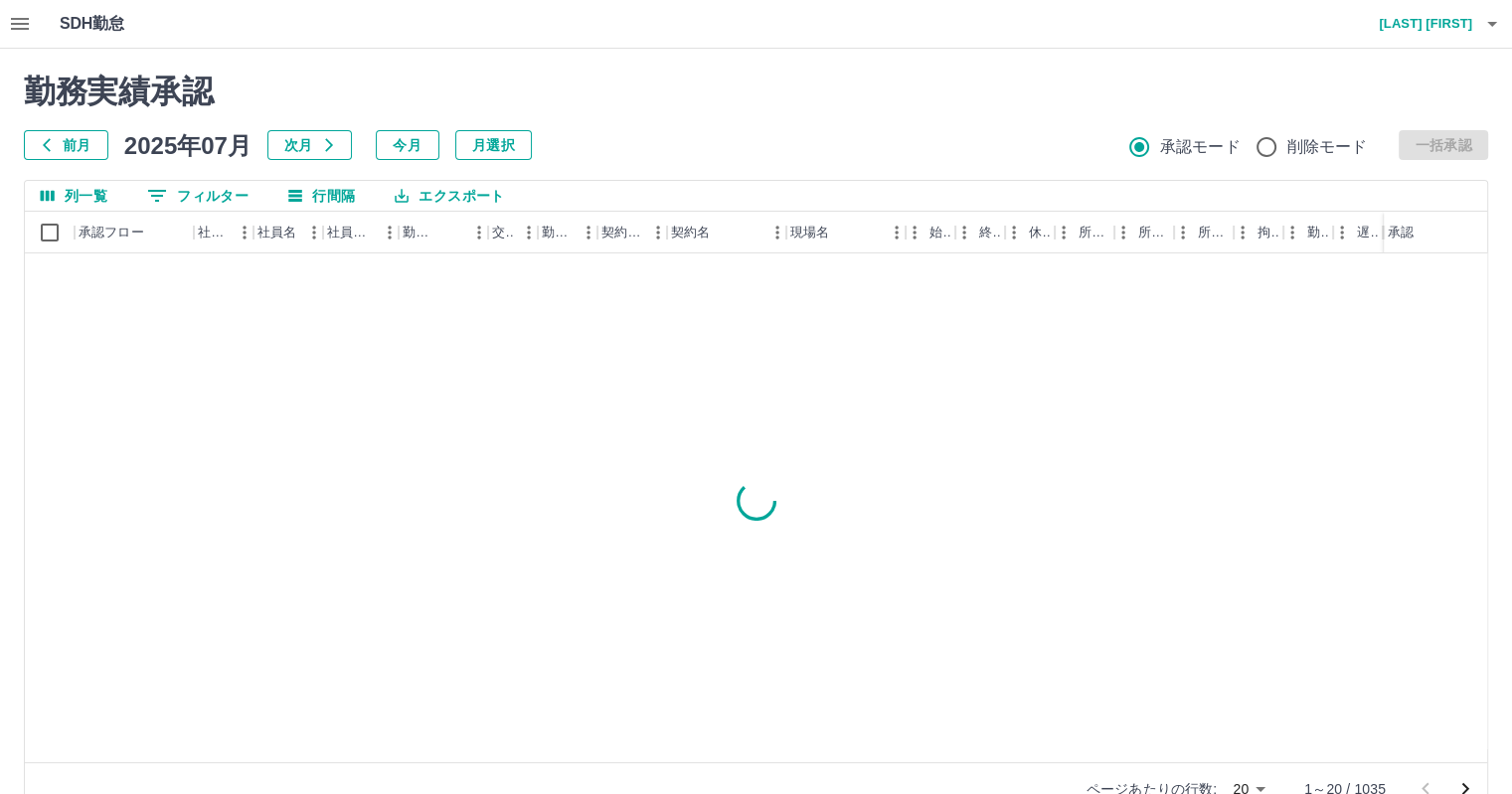 click on "[LAST] [FIRST]" at bounding box center (1413, 24) 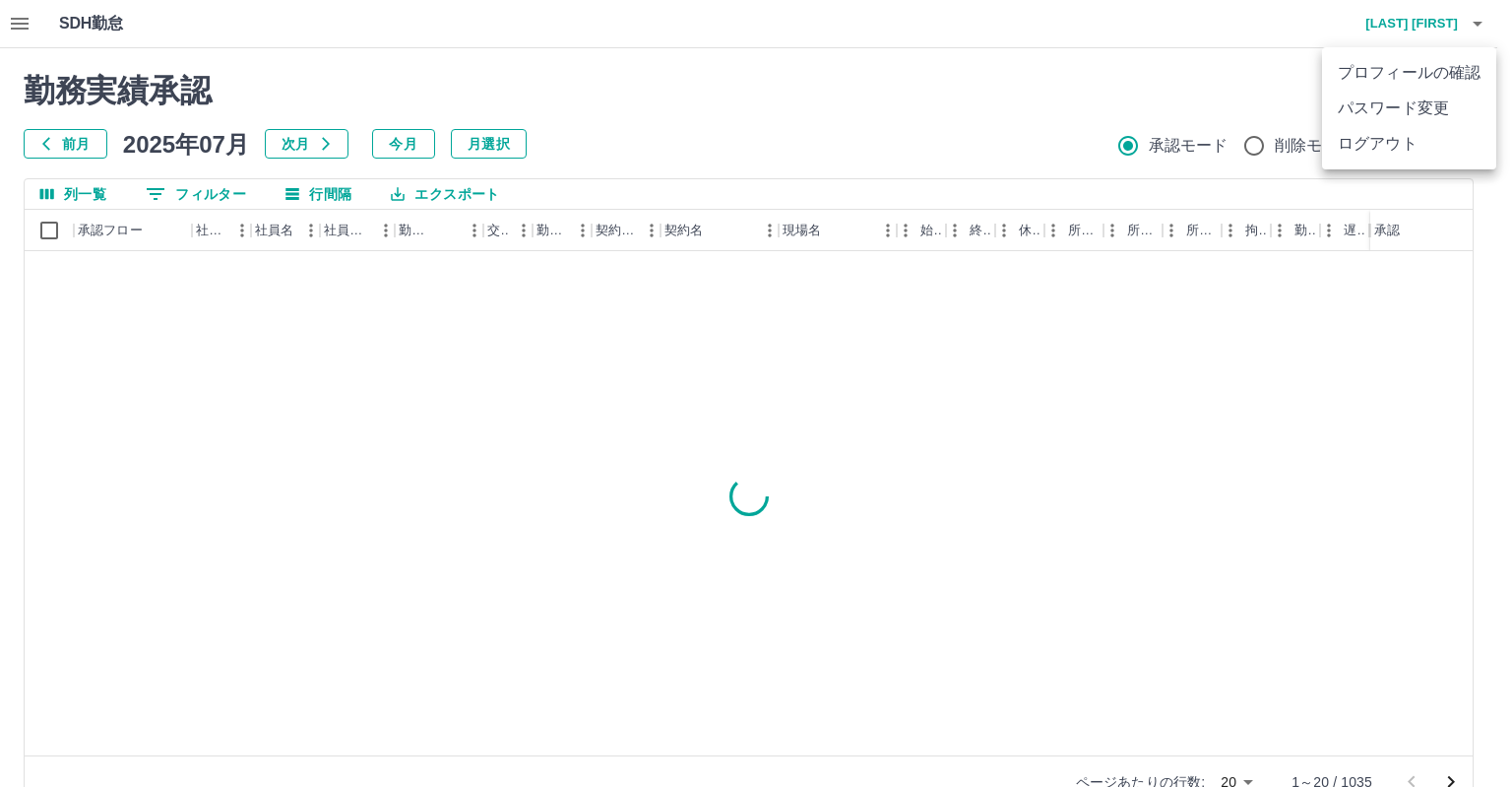 drag, startPoint x: 1366, startPoint y: 145, endPoint x: 1319, endPoint y: 162, distance: 49.98 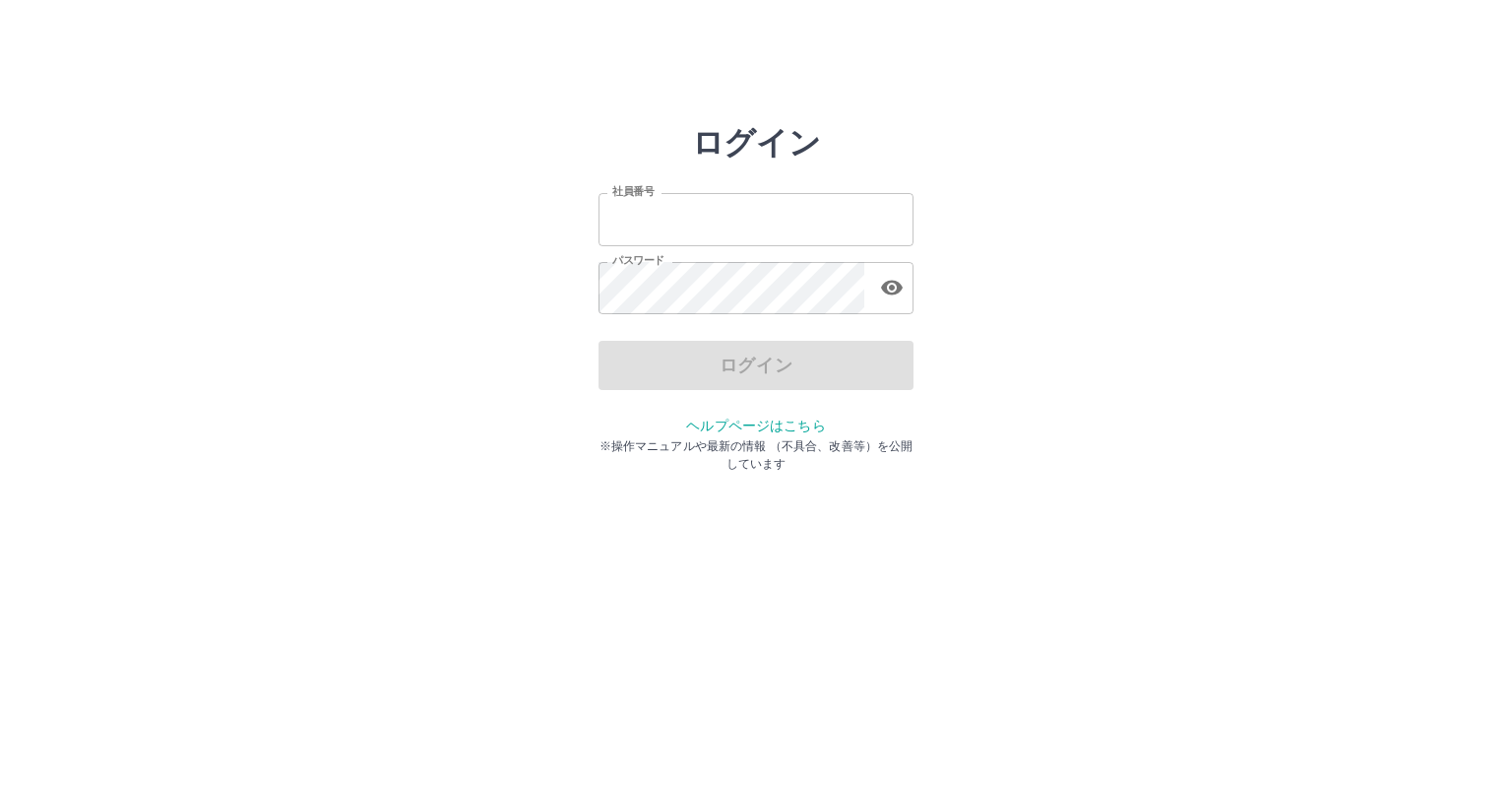 scroll, scrollTop: 0, scrollLeft: 0, axis: both 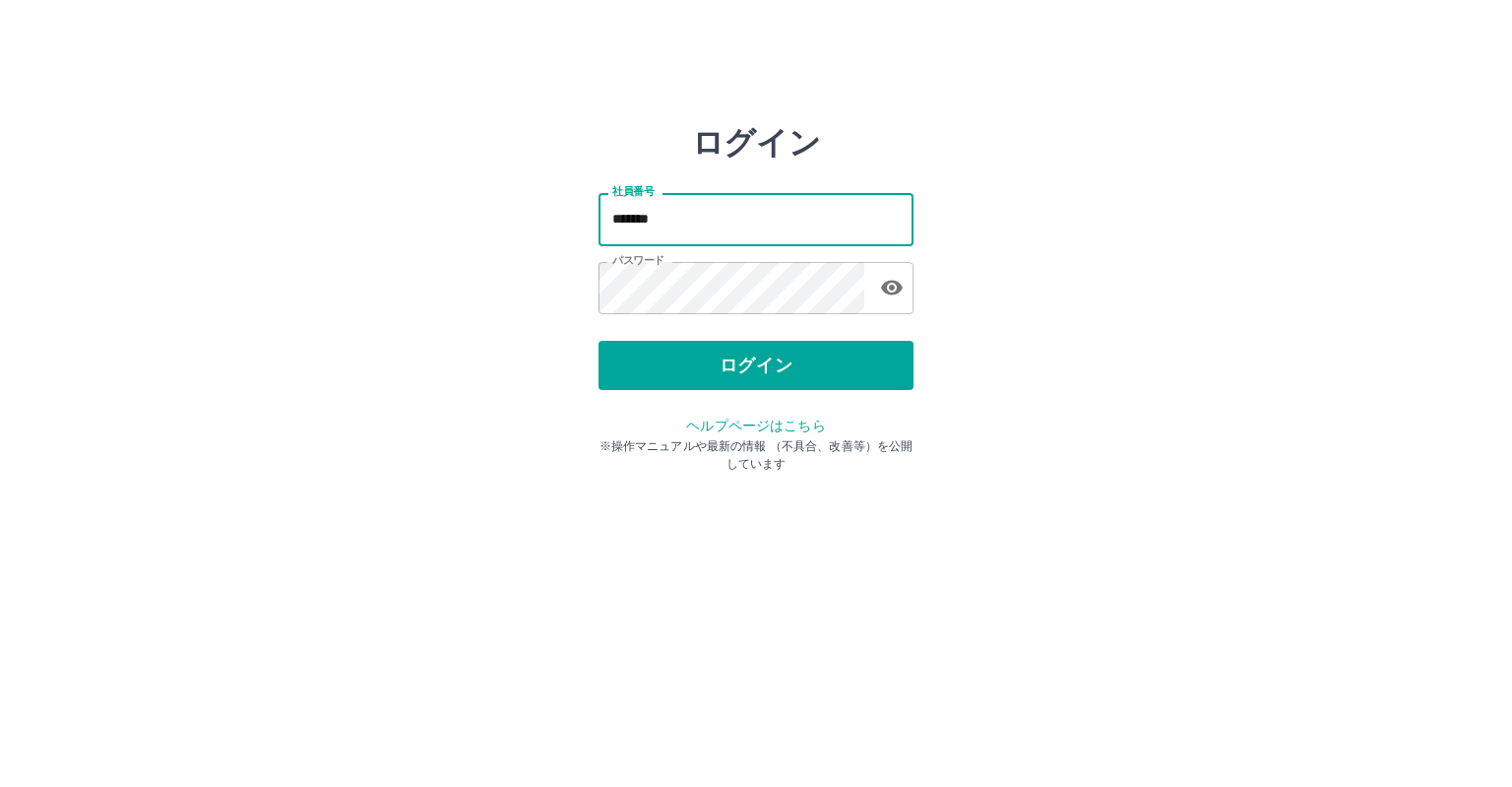 drag, startPoint x: 727, startPoint y: 226, endPoint x: 520, endPoint y: 221, distance: 207.06038 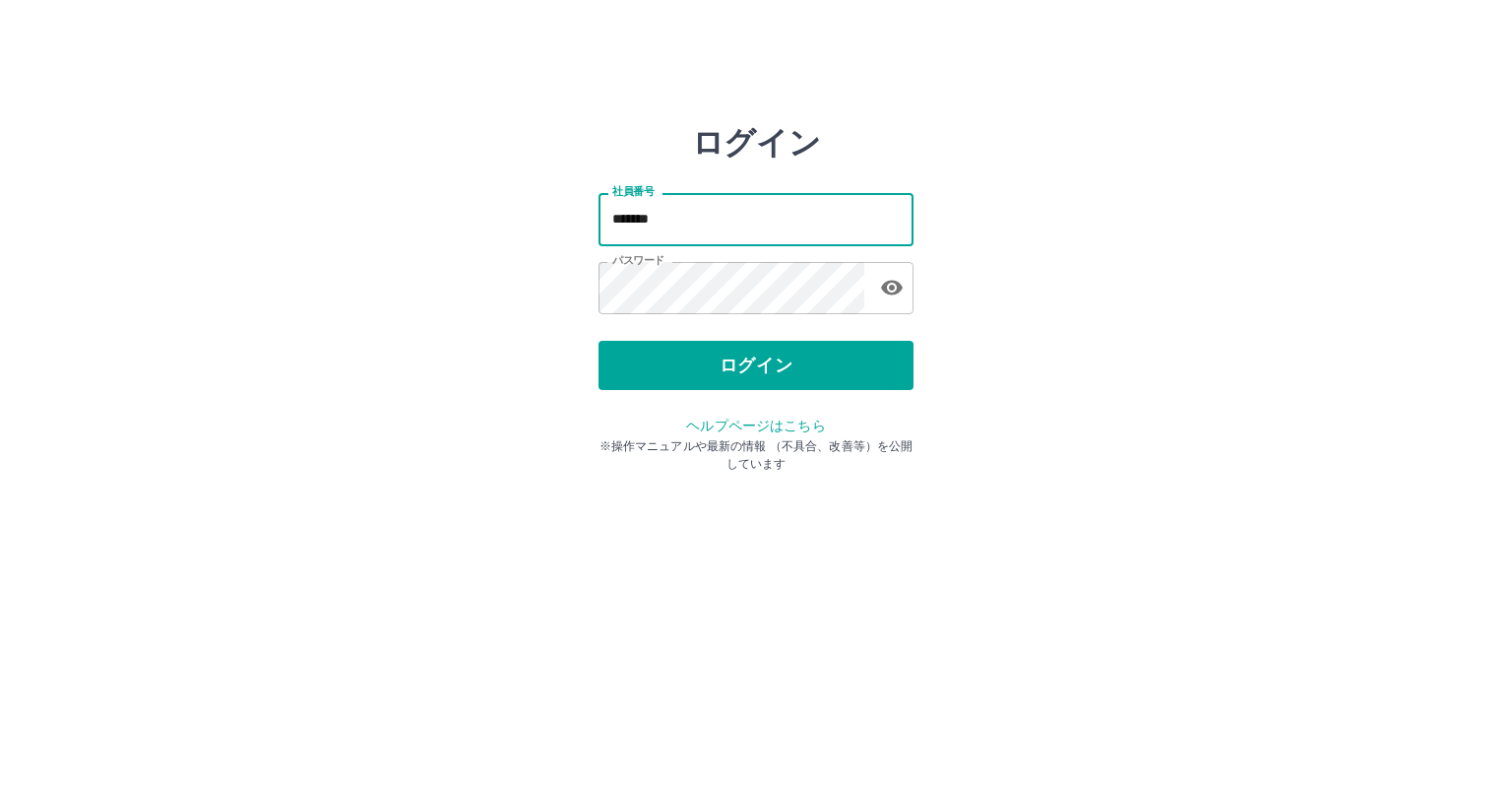 type on "*******" 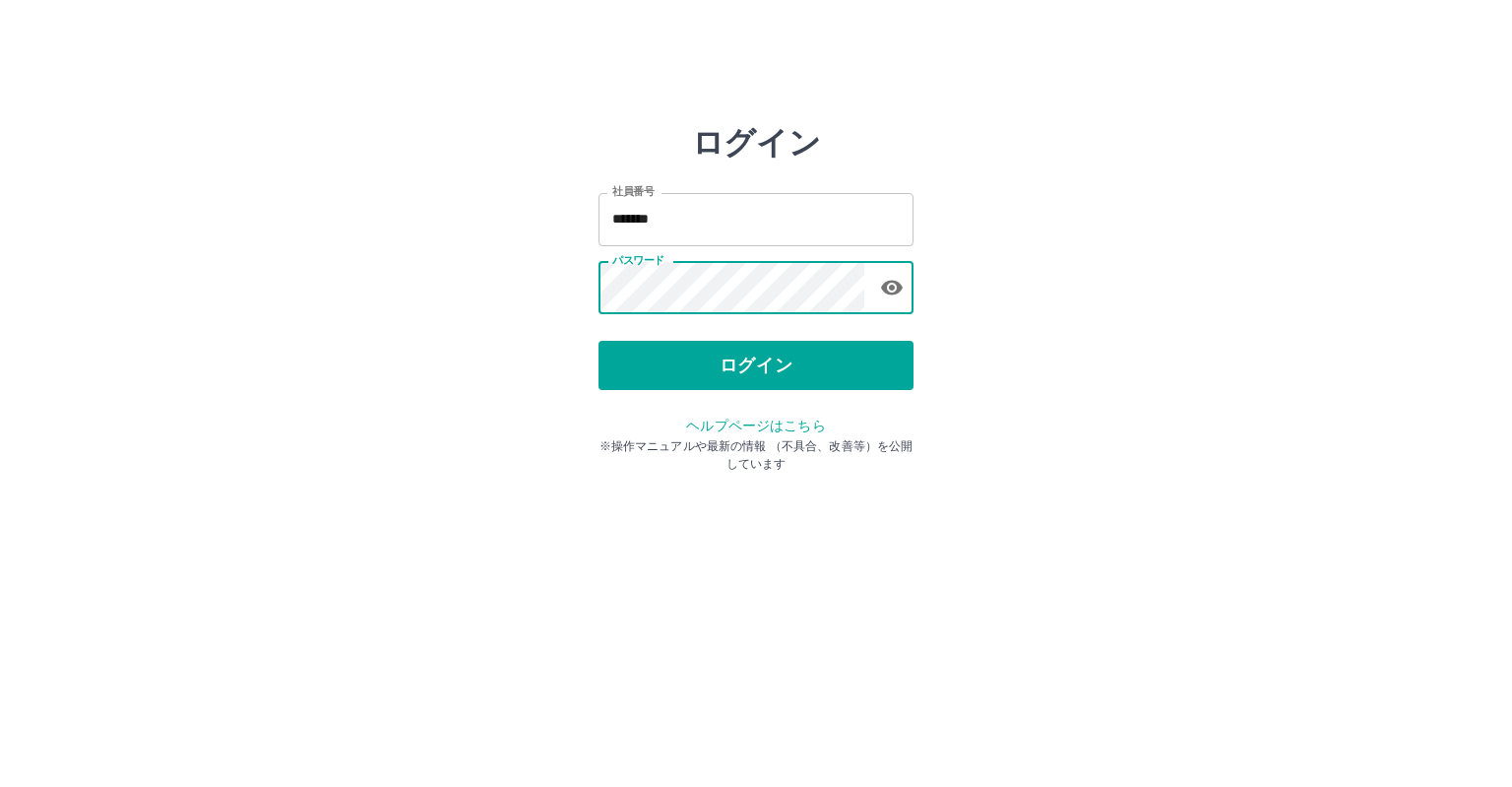 click on "ログイン 社員番号 ******* 社員番号 パスワード パスワード ログイン ヘルプページはこちら ※操作マニュアルや最新の情報 （不具合、改善等）を公開しています" at bounding box center (756, 282) 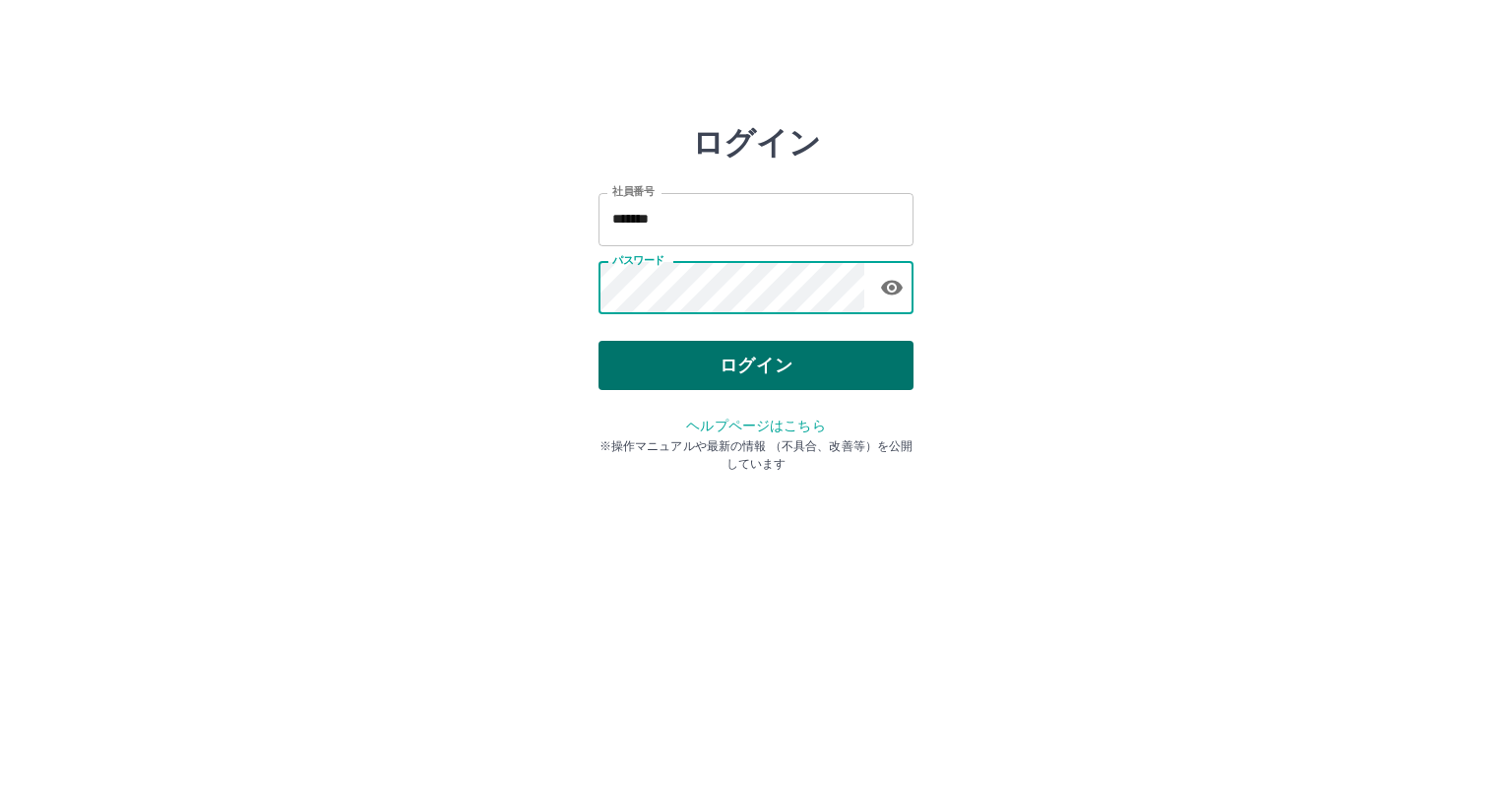 click on "ログイン" at bounding box center [756, 365] 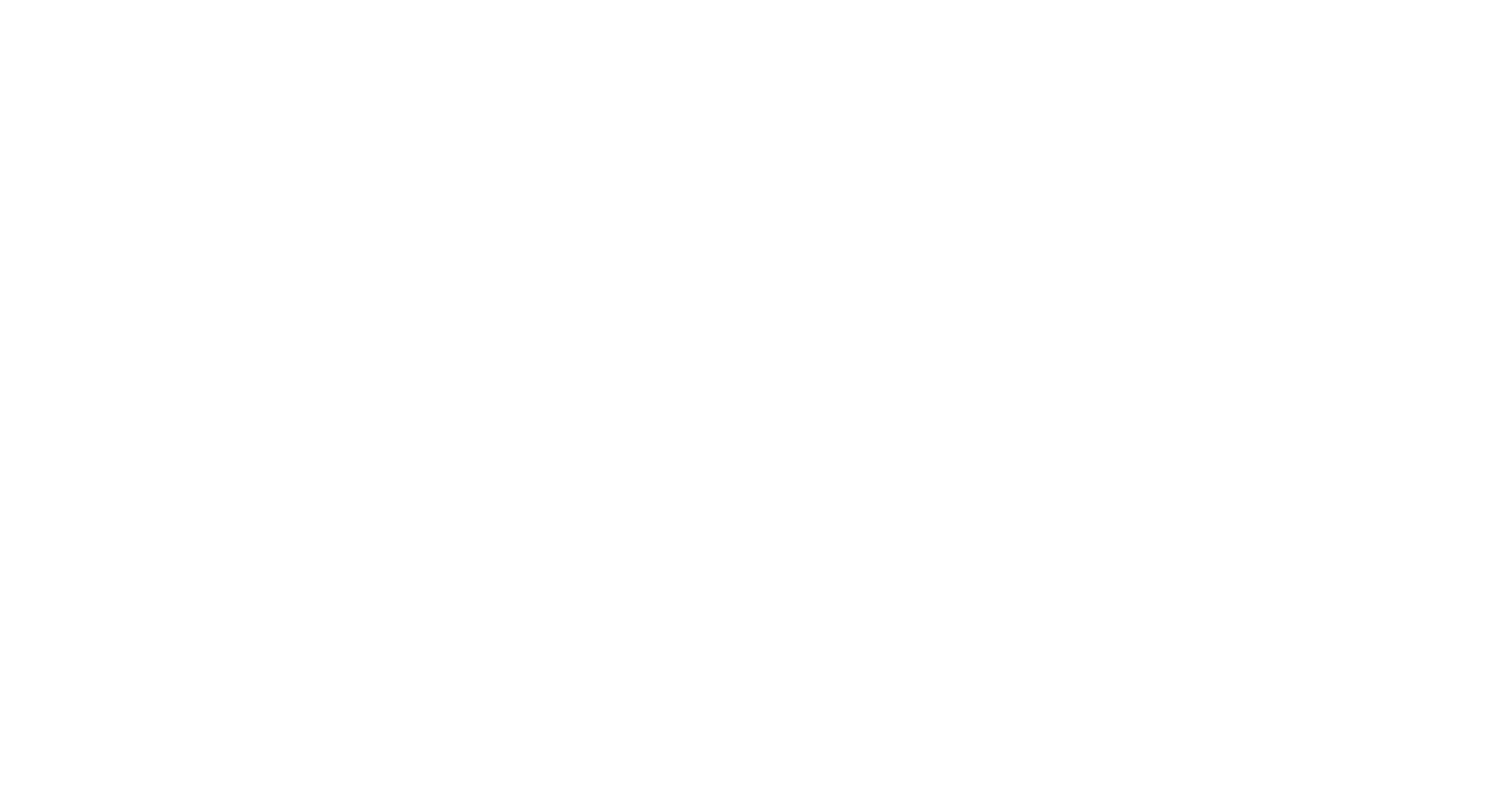 scroll, scrollTop: 0, scrollLeft: 0, axis: both 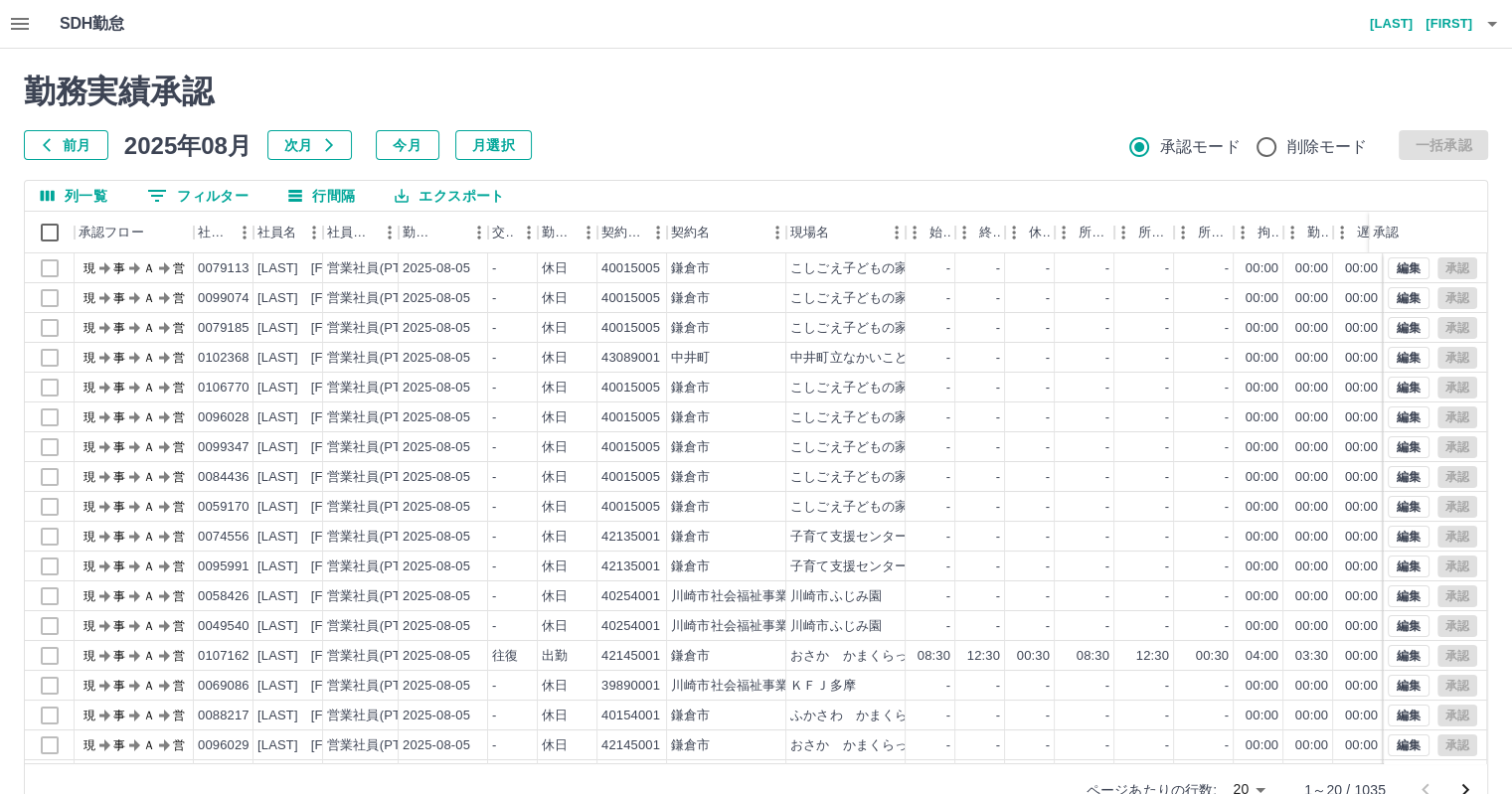 click on "前月" at bounding box center (66, 145) 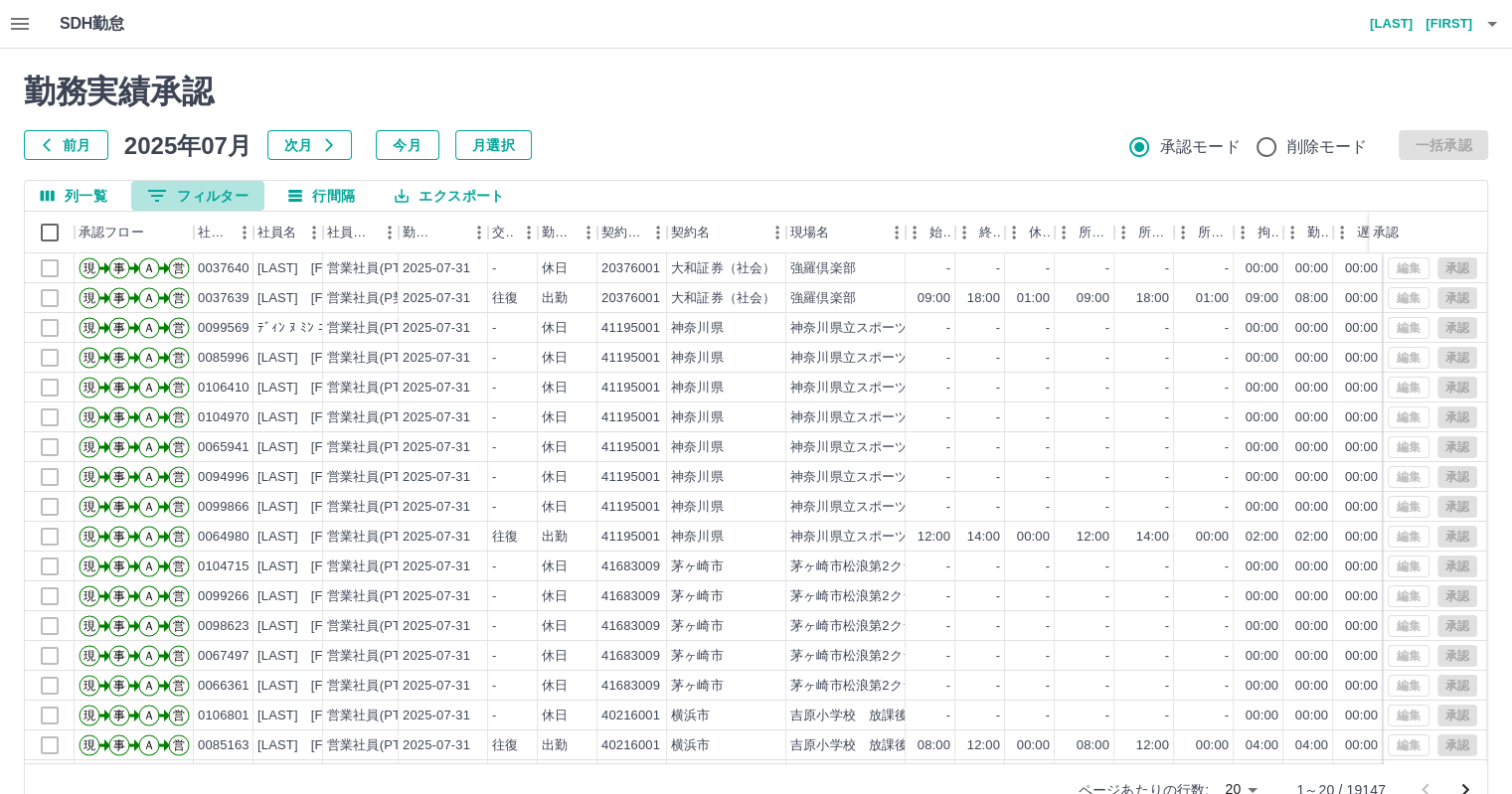 click 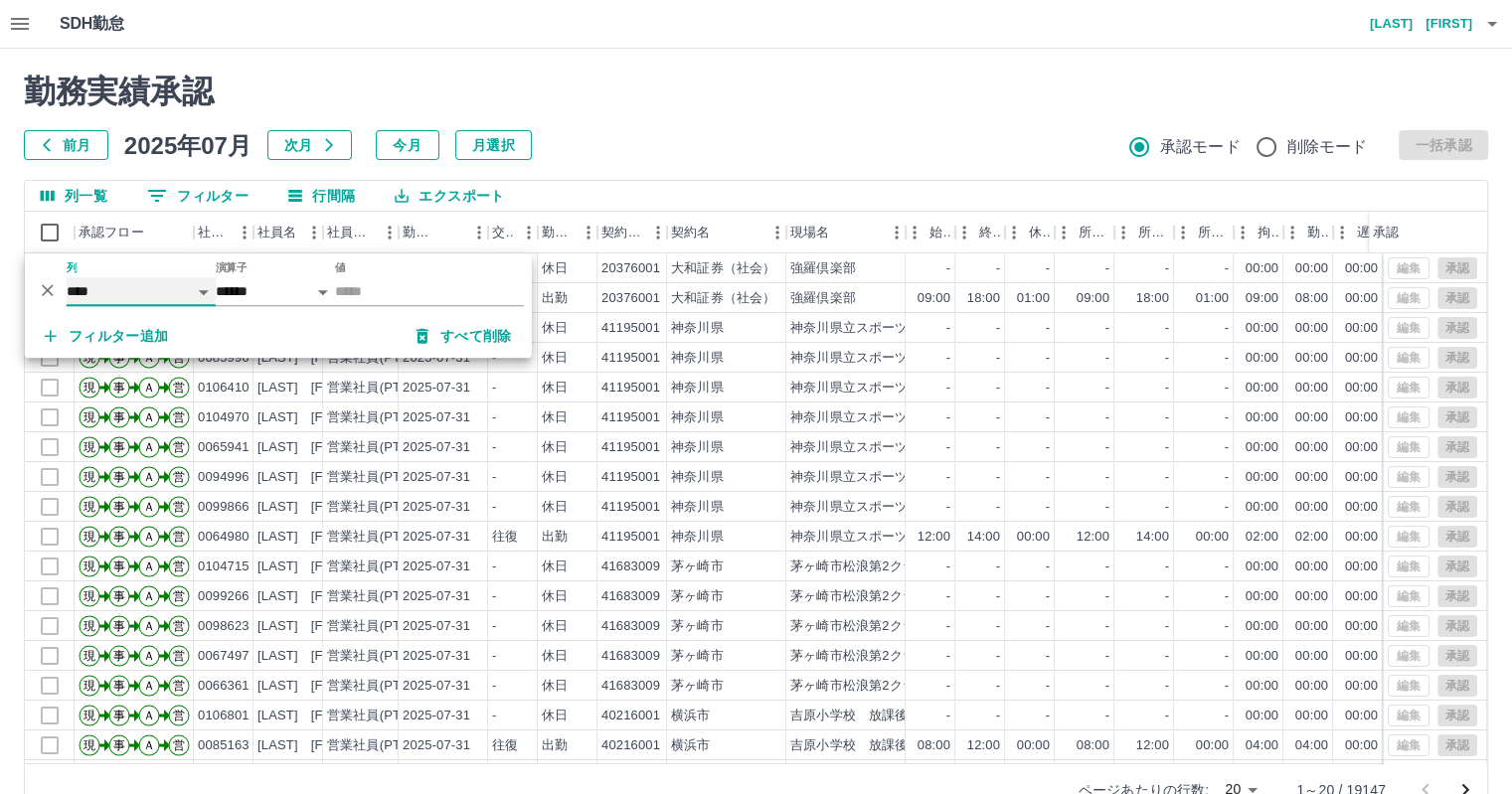 click on "**** *** **** *** *** **** ***** *** *** ** ** ** **** **** **** ** ** *** **** *****" at bounding box center (141, 291) 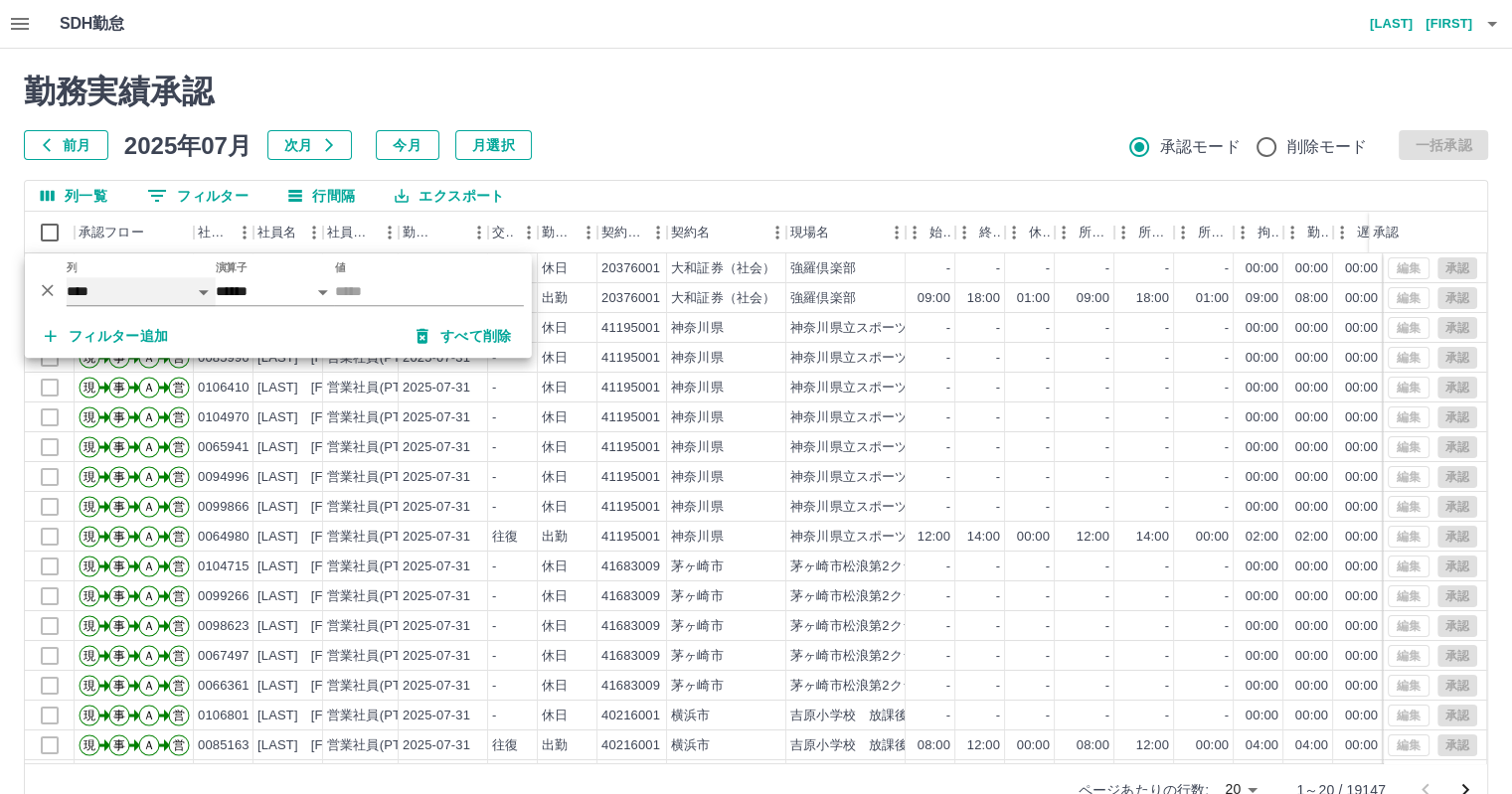 click on "**** *** **** *** *** **** ***** *** *** ** ** ** **** **** **** ** ** *** **** *****" at bounding box center (141, 291) 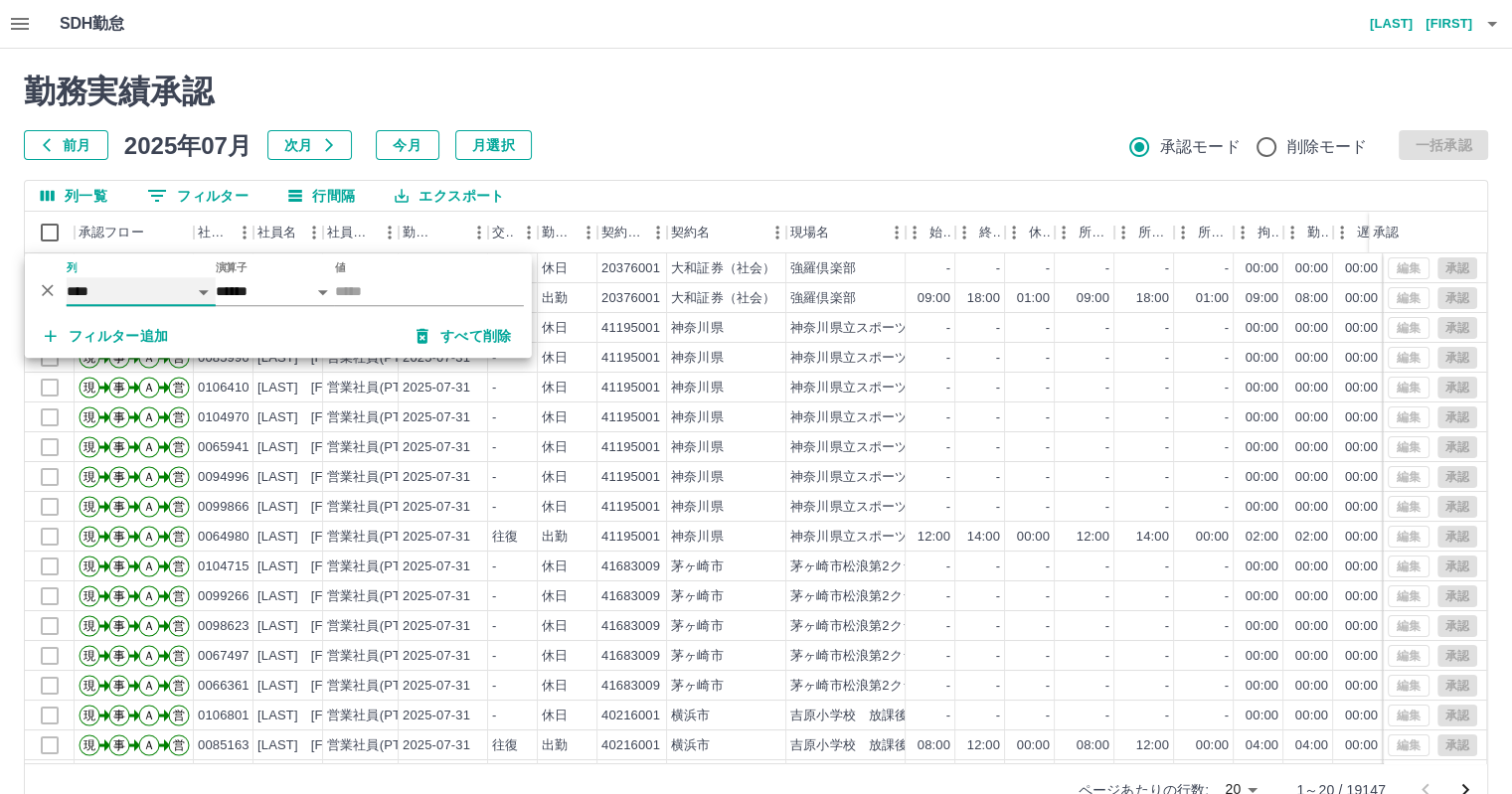 click on "**** *** **** *** *** **** ***** *** *** ** ** ** **** **** **** ** ** *** **** *****" at bounding box center (141, 291) 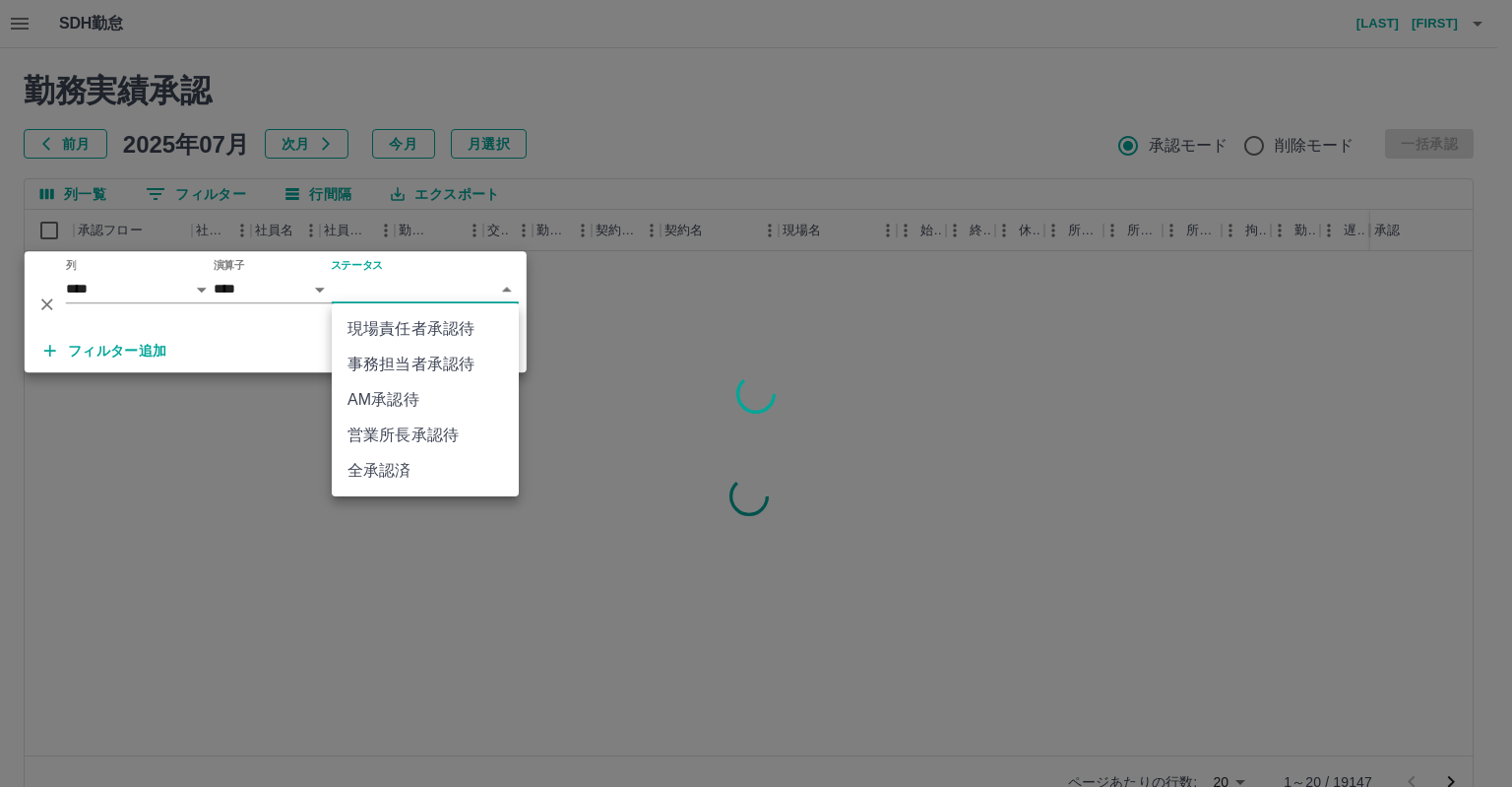 click on "SDH勤怠 [LAST]　[FIRST] 勤務実績承認 前月 2025年07月 次月 今月 月選択 承認モード 削除モード 一括承認 列一覧 0 フィルター 行間隔 エクスポート 承認フロー 社員番号 社員名 社員区分 勤務日 交通費 勤務区分 契約コード 契約名 現場名 始業 終業 休憩 所定開始 所定終業所定休憩 拘束 勤務 遅刻等 コメント ステータス 承認 ページあたりの行数: 20 ** 1～20 / 19147 SDH勤怠 *** ** 列 **** *** **** *** *** **** ***** *** *** ** ** ** **** **** **** ** ** *** **** ***** 演算子 **** ****** ステータス ​ ********* フィルター追加 すべて削除 現場責任者承認待 事務担当者承認待 AM承認待 営業所長承認待 全承認済" at bounding box center (756, 416) 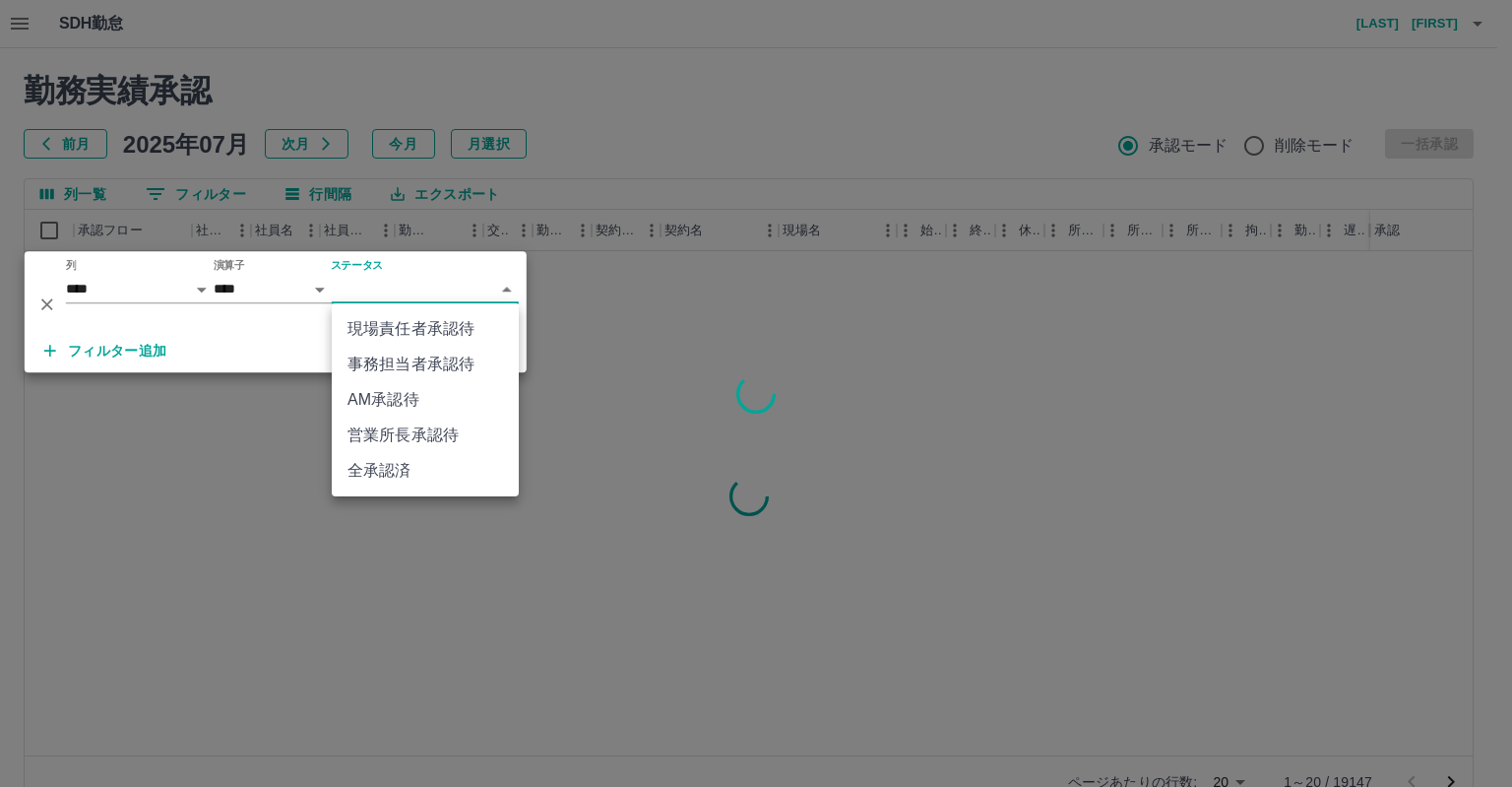 click on "営業所長承認待" at bounding box center (425, 435) 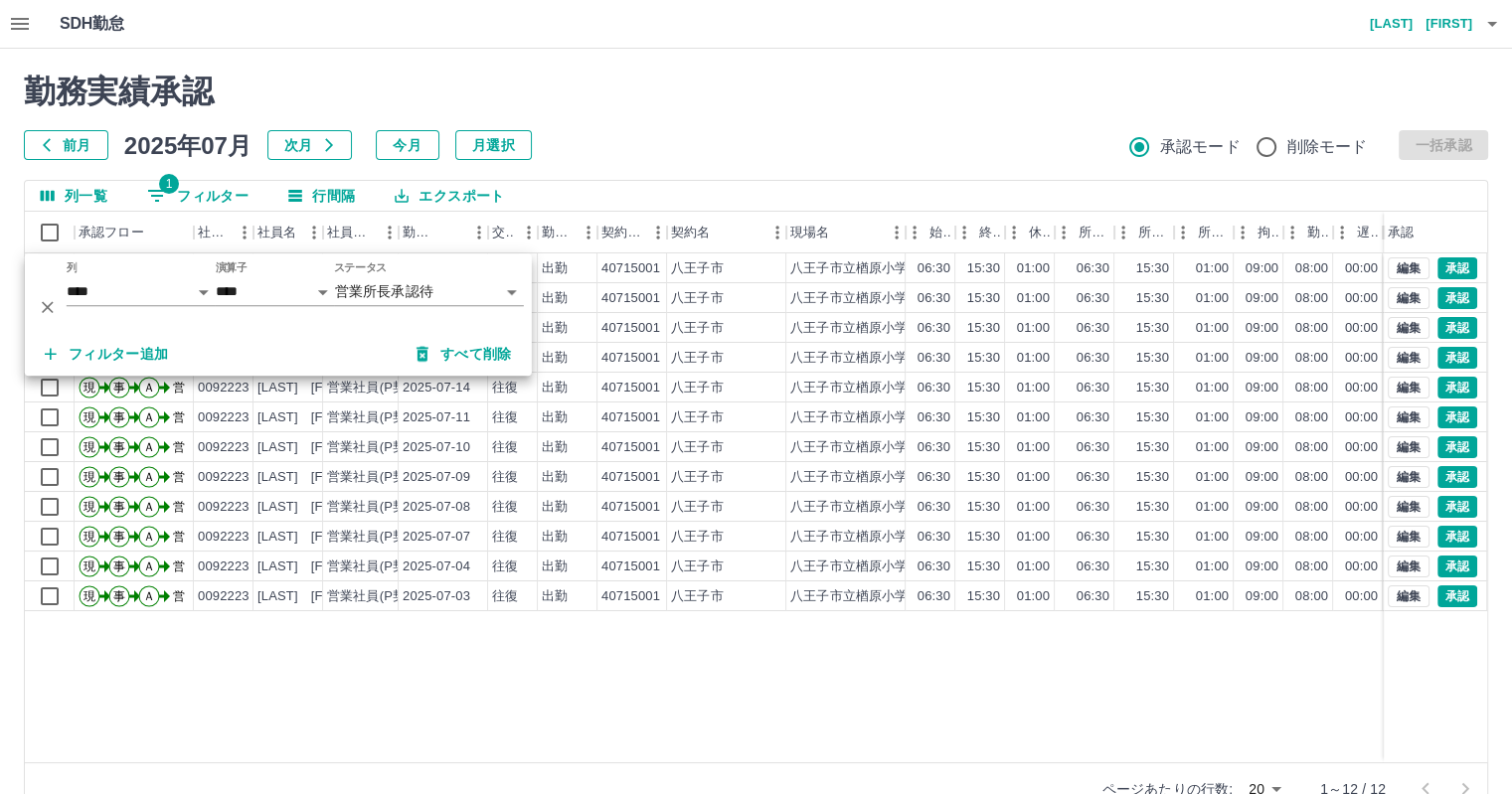 click on "勤務実績承認 前月 2025年07月 次月 今月 月選択 承認モード 削除モード 一括承認 列一覧 1 フィルター 行間隔 エクスポート 承認フロー 社員番号 社員名 社員区分 勤務日 交通費 勤務区分 契約コード 契約名 現場名 始業 終業 休憩 所定開始 所定終業 所定休憩 拘束 勤務 遅刻等 コメント ステータス 承認 現 事 Ａ 営 0092223 [LAST]　[FIRST] 営業社員(P契約) 2025-07-18 往復 出勤 40715001 [CITY] [ADDRESS] 06:30 15:30 01:00 06:30 15:30 01:00 09:00 08:00 00:00 ヘルプ 営業所長承認待 現 事 Ａ 営 0092223 [LAST]　[FIRST] 営業社員(P契約) 2025-07-17 往復 出勤 40715001 [CITY] [ADDRESS] 06:30 15:30 01:00 06:30 15:30 01:00 09:00 08:00 00:00 ヘルプ 営業所長承認待 現 事 Ａ 営 0092223 [LAST]　[FIRST] 営業社員(P契約) 2025-07-16 往復 出勤 40715001 [CITY] [ADDRESS] 06:30 15:30 01:00 06:30 20" at bounding box center [756, 444] 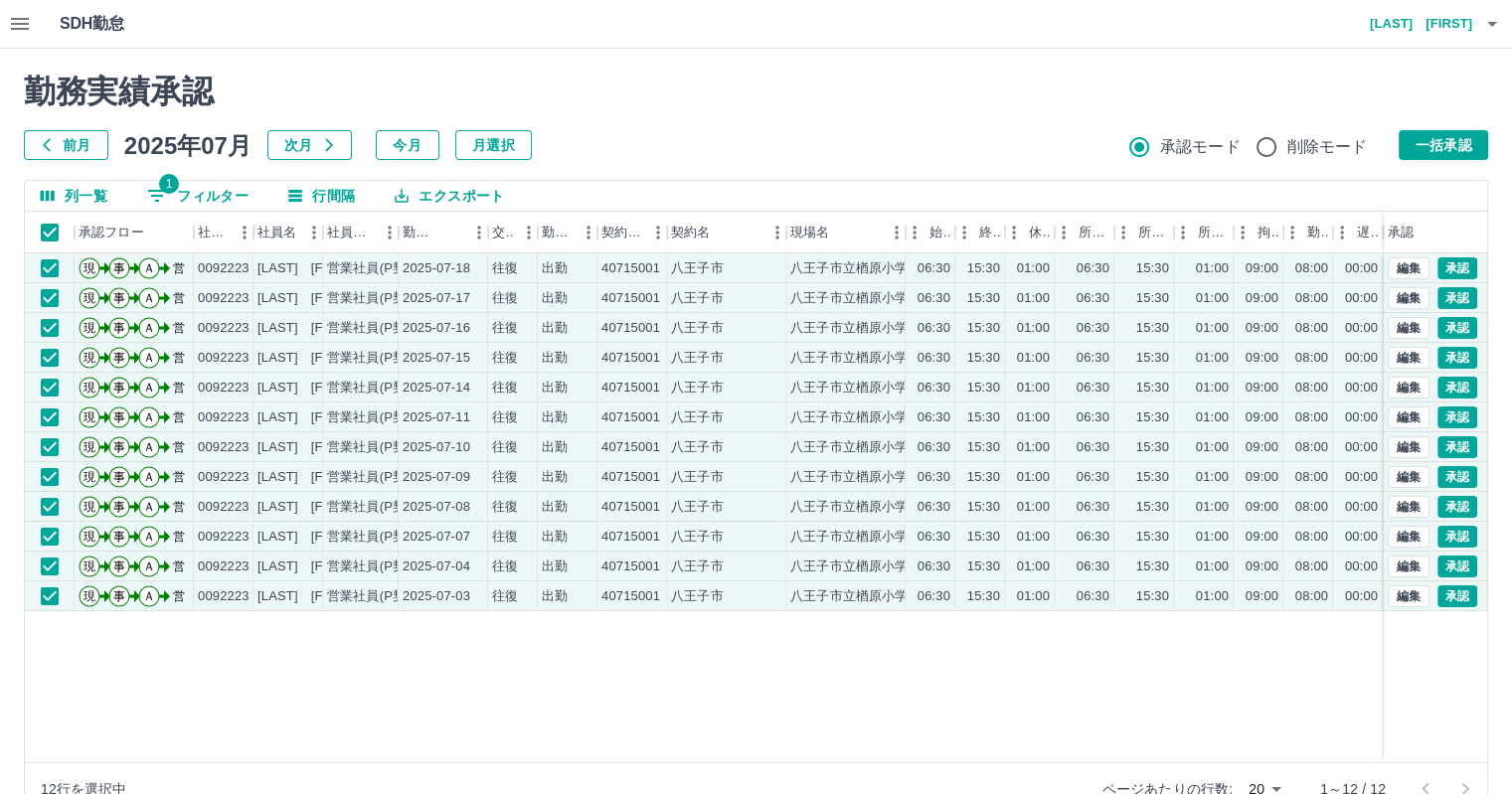 click on "[LAST]　[FIRST]" at bounding box center [1413, 24] 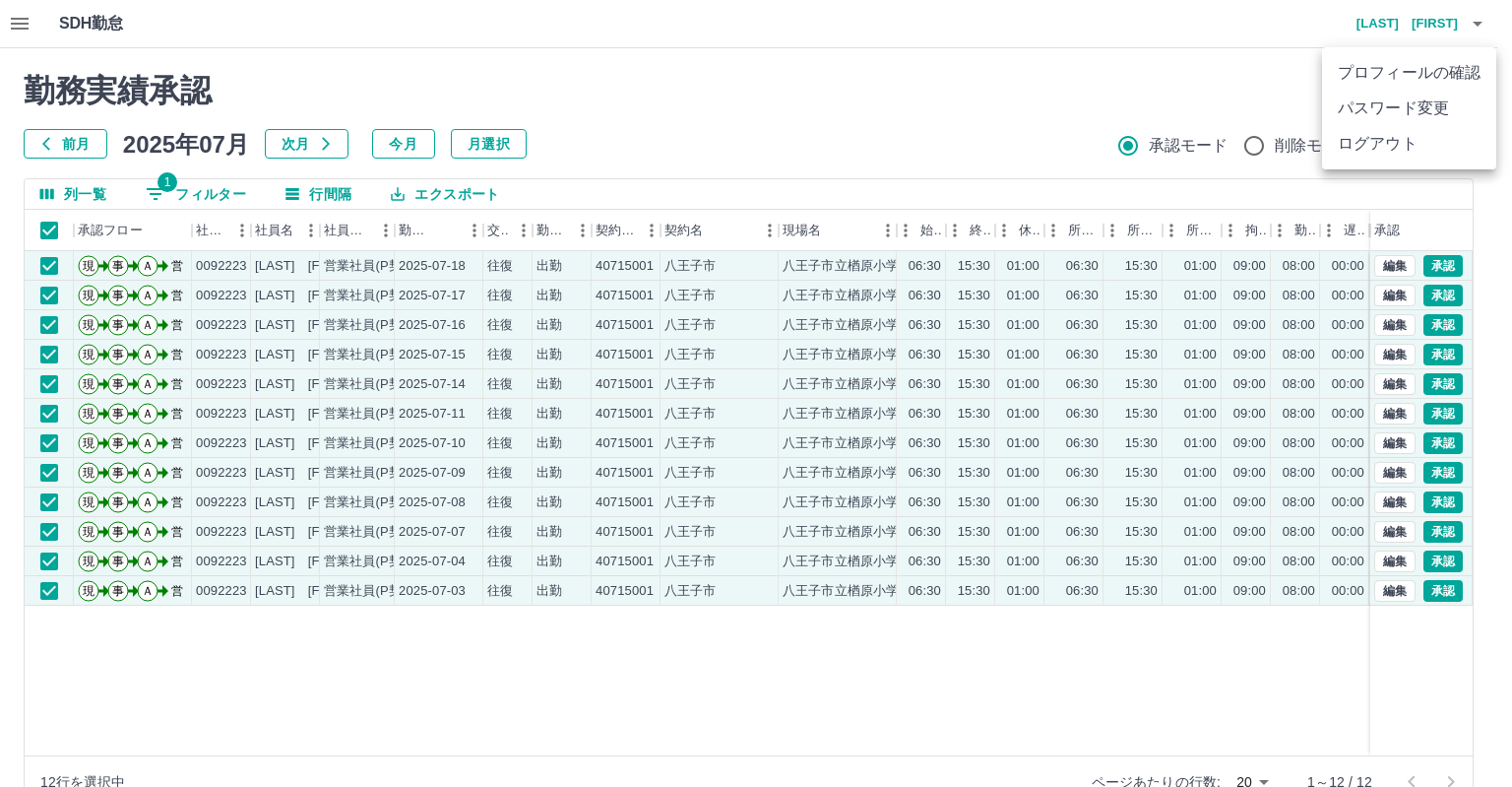 click at bounding box center [756, 393] 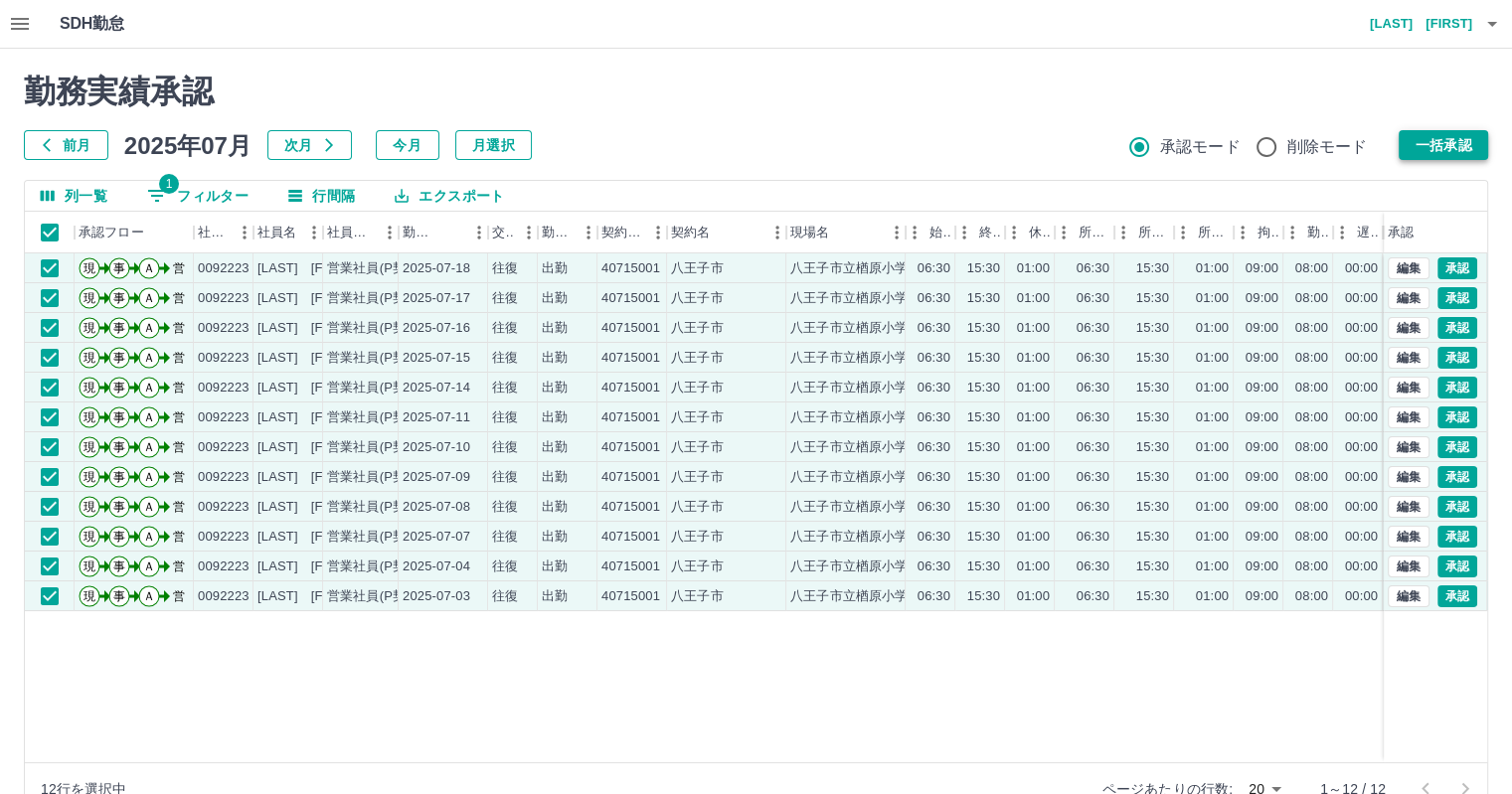 click on "一括承認" at bounding box center (1443, 145) 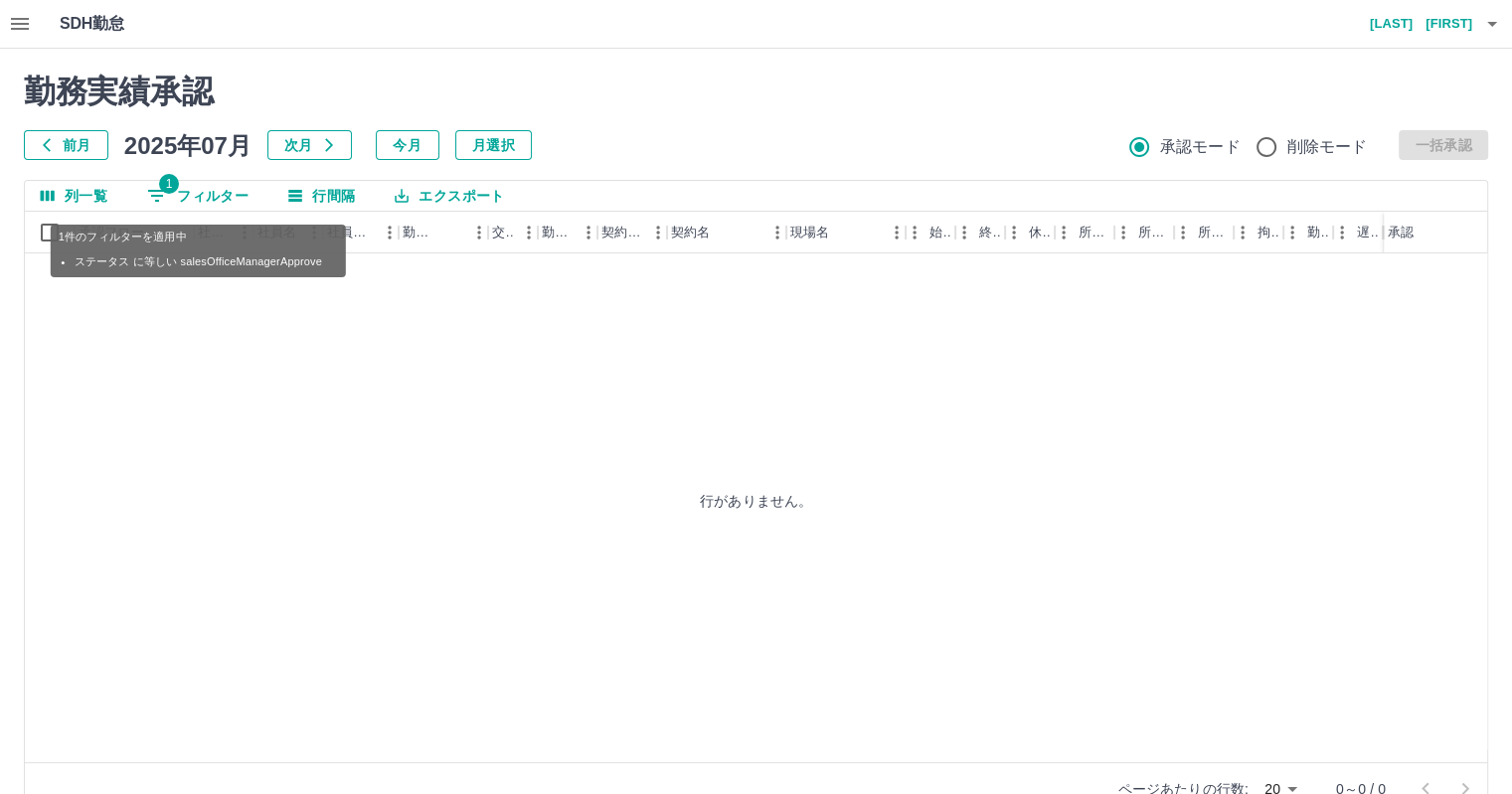 click on "1 フィルター" at bounding box center [198, 196] 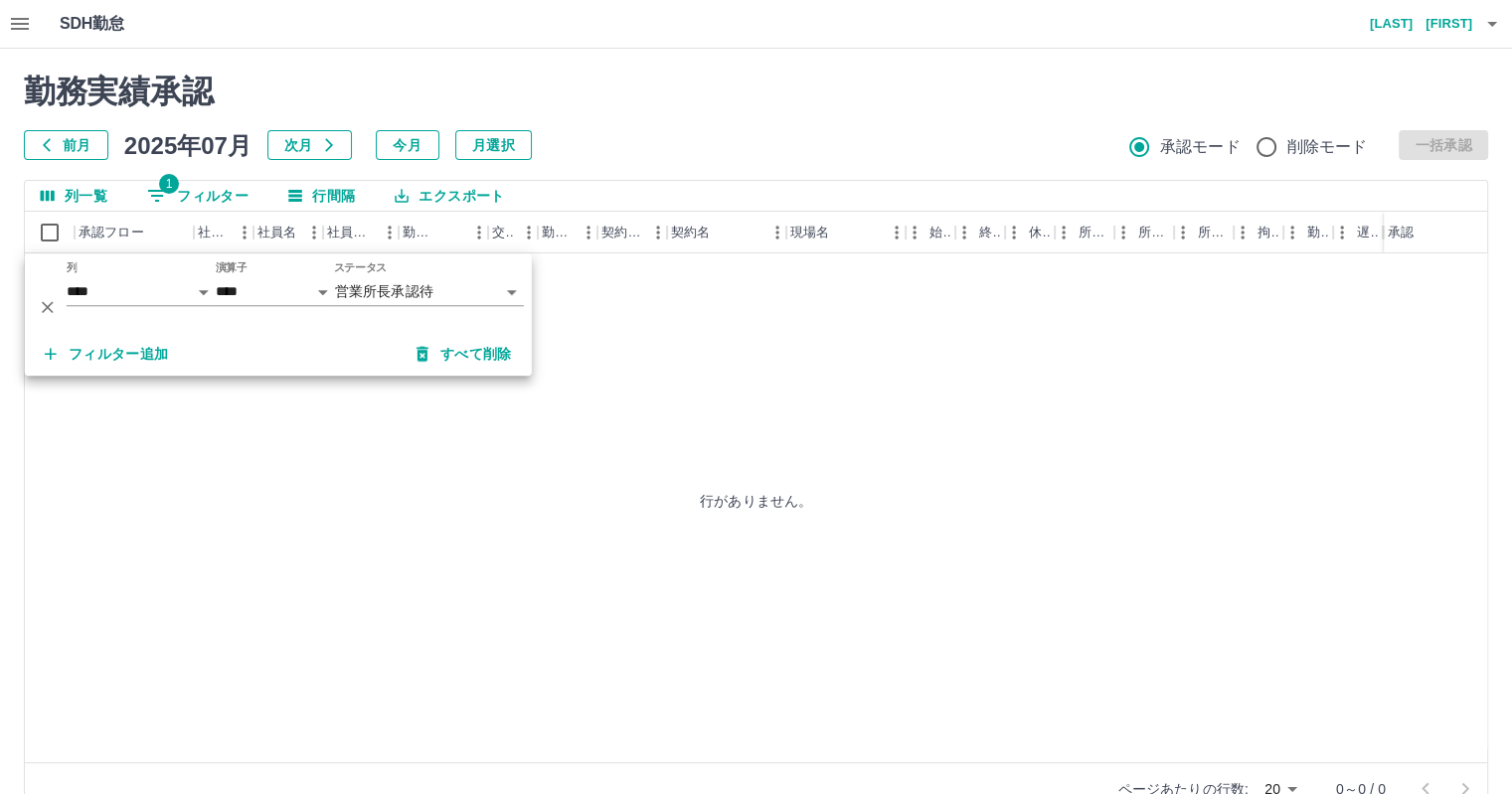 click on "**********" at bounding box center (756, 419) 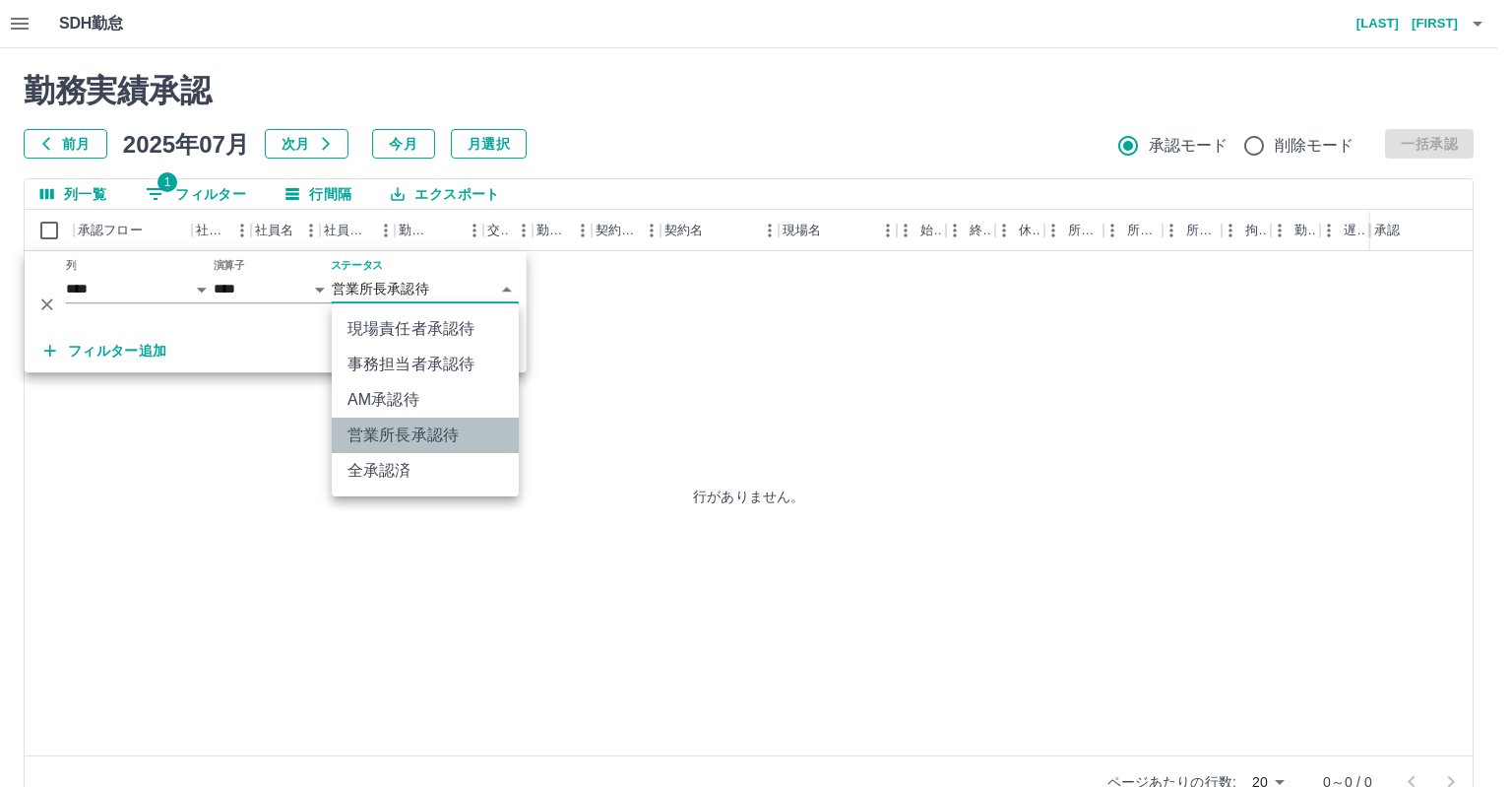 click on "営業所長承認待" at bounding box center (425, 435) 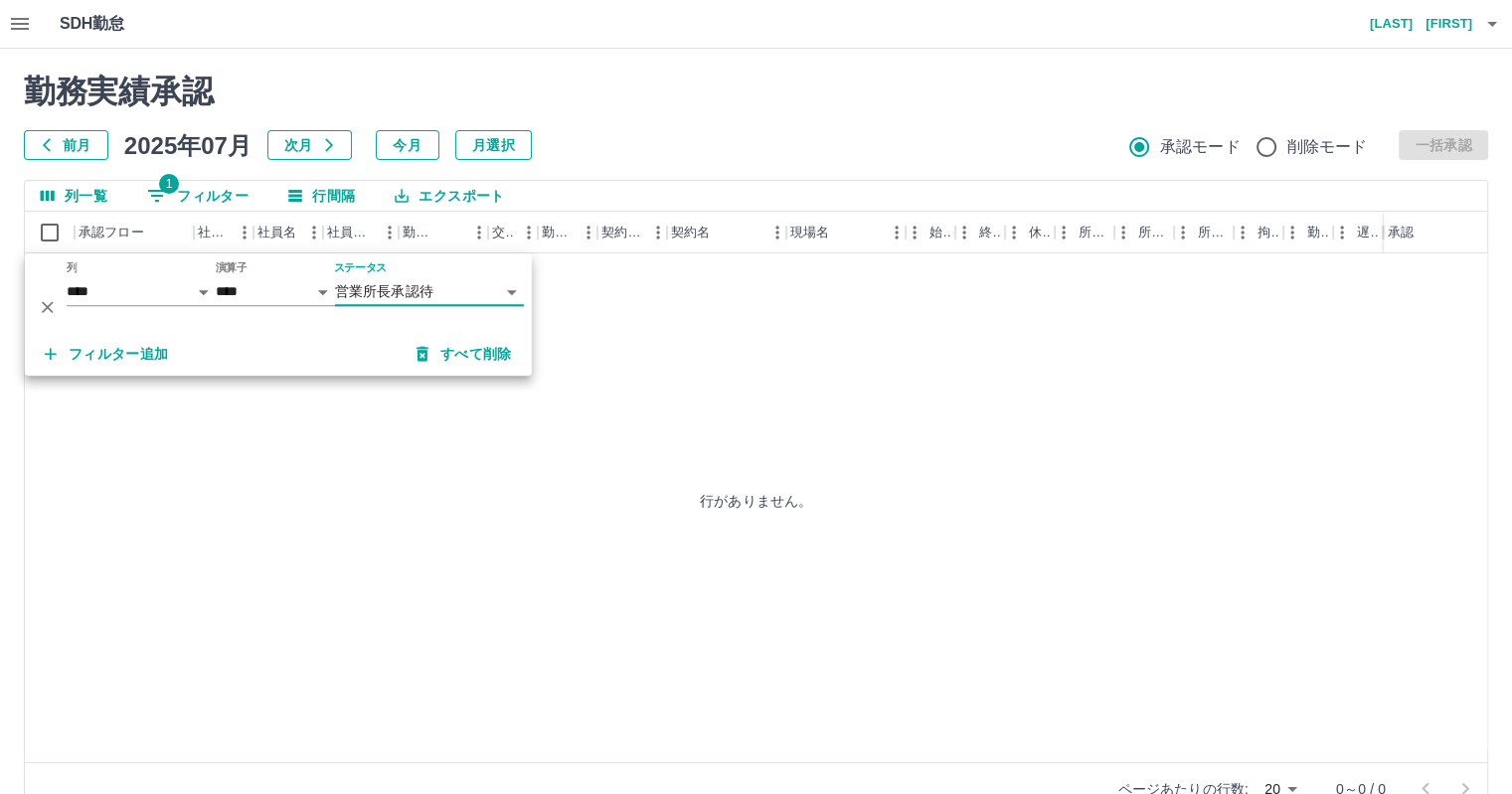 click on "勤務実績承認 前月 2025年07月 次月 今月 月選択 承認モード 削除モード 一括承認 列一覧 1 フィルター 行間隔 エクスポート 承認フロー 社員番号 社員名 社員区分 勤務日 交通費 勤務区分 契約コード 契約名 現場名 始業 終業 休憩 所定開始 所定終業 所定休憩 拘束 勤務 遅刻等 コメント ステータス 承認 行がありません。 ページあたりの行数: 20 ** 0～0 / 0" at bounding box center [756, 444] 